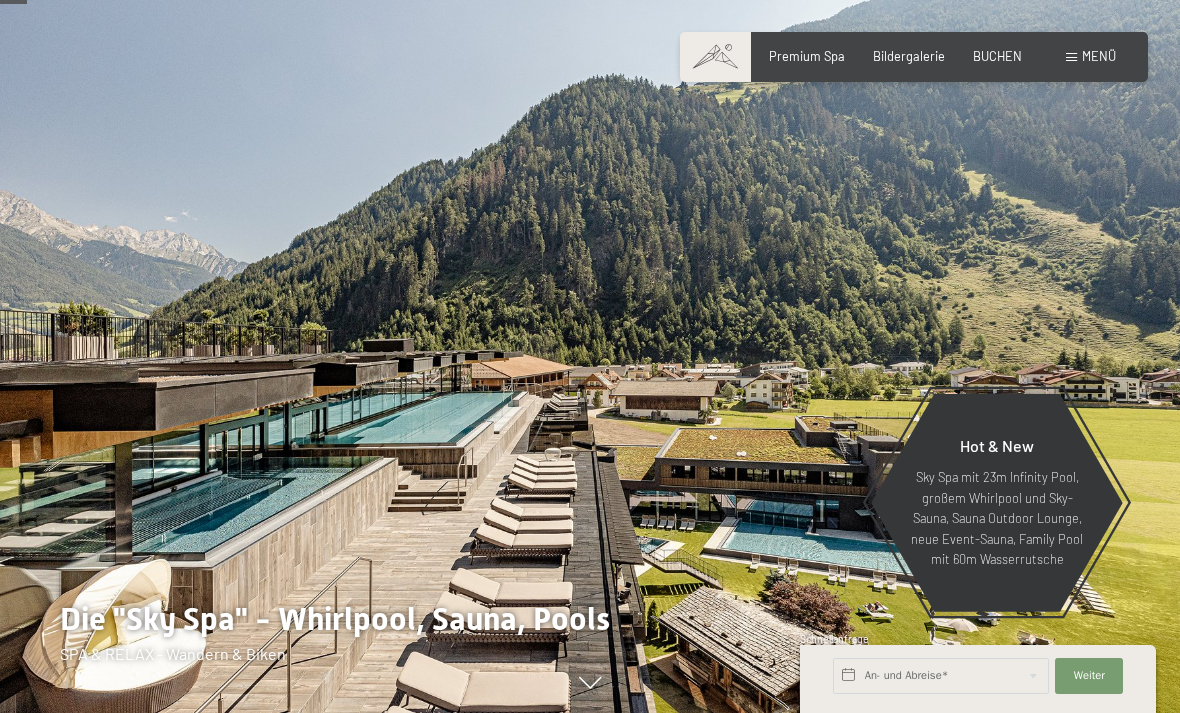 scroll, scrollTop: 187, scrollLeft: 0, axis: vertical 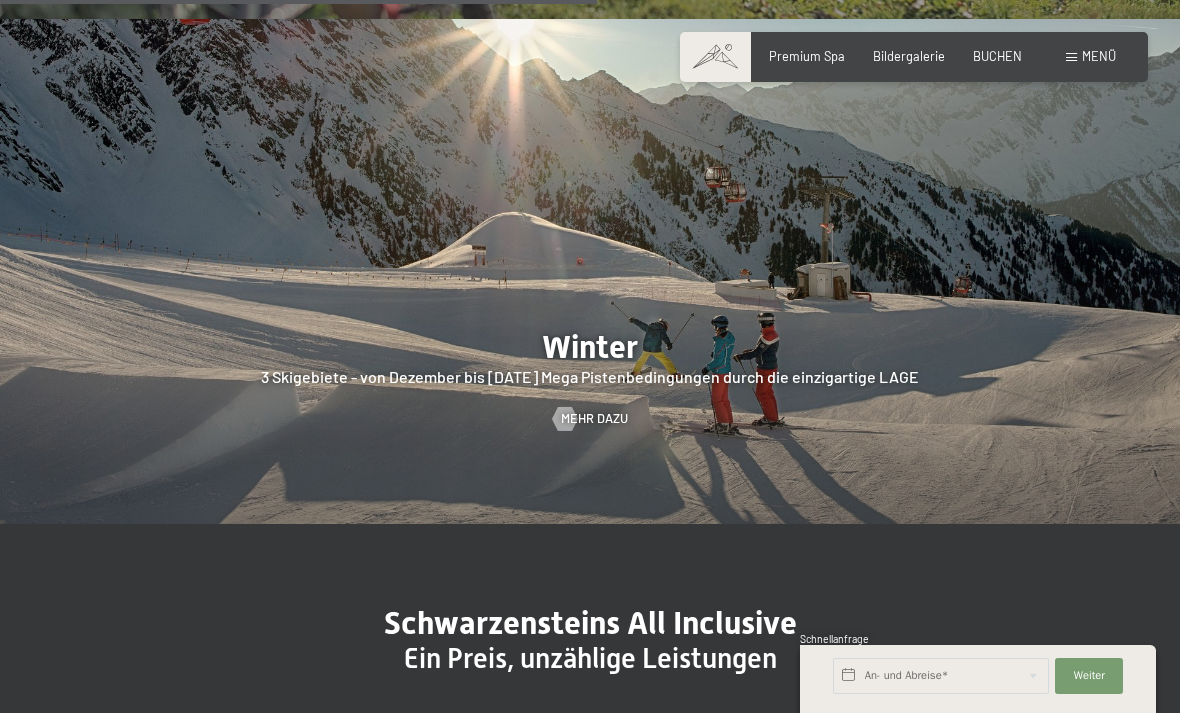 click at bounding box center (1071, 57) 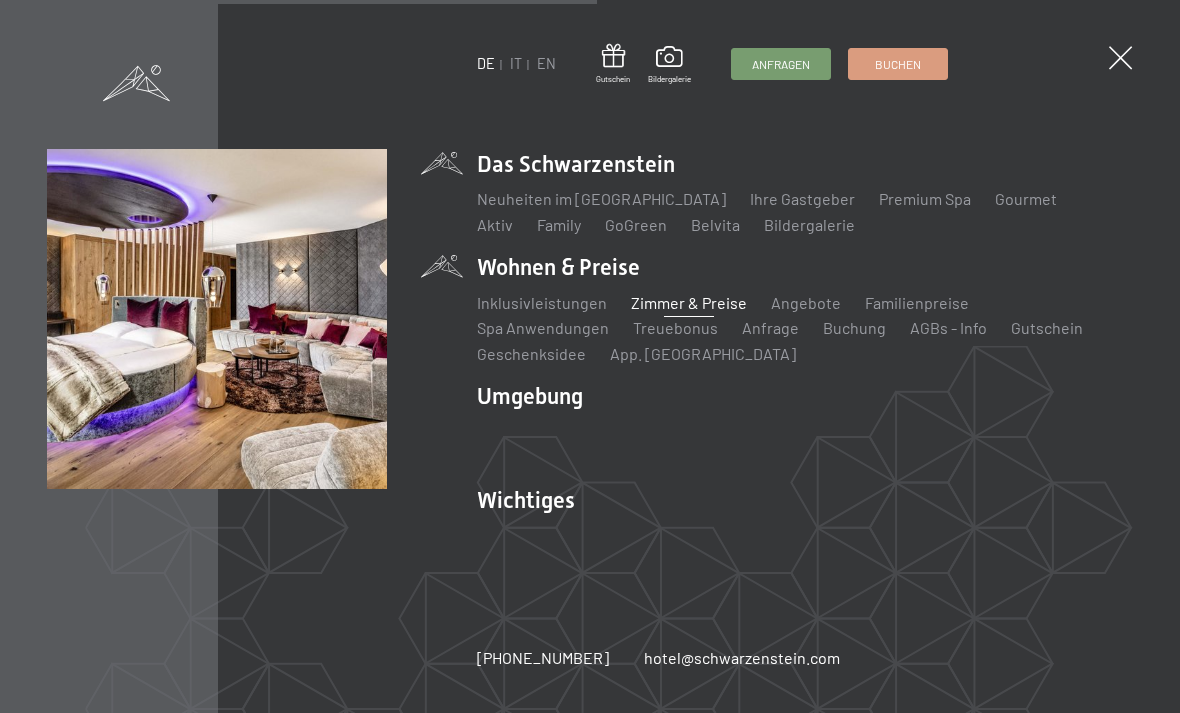 click on "Zimmer & Preise" at bounding box center [689, 302] 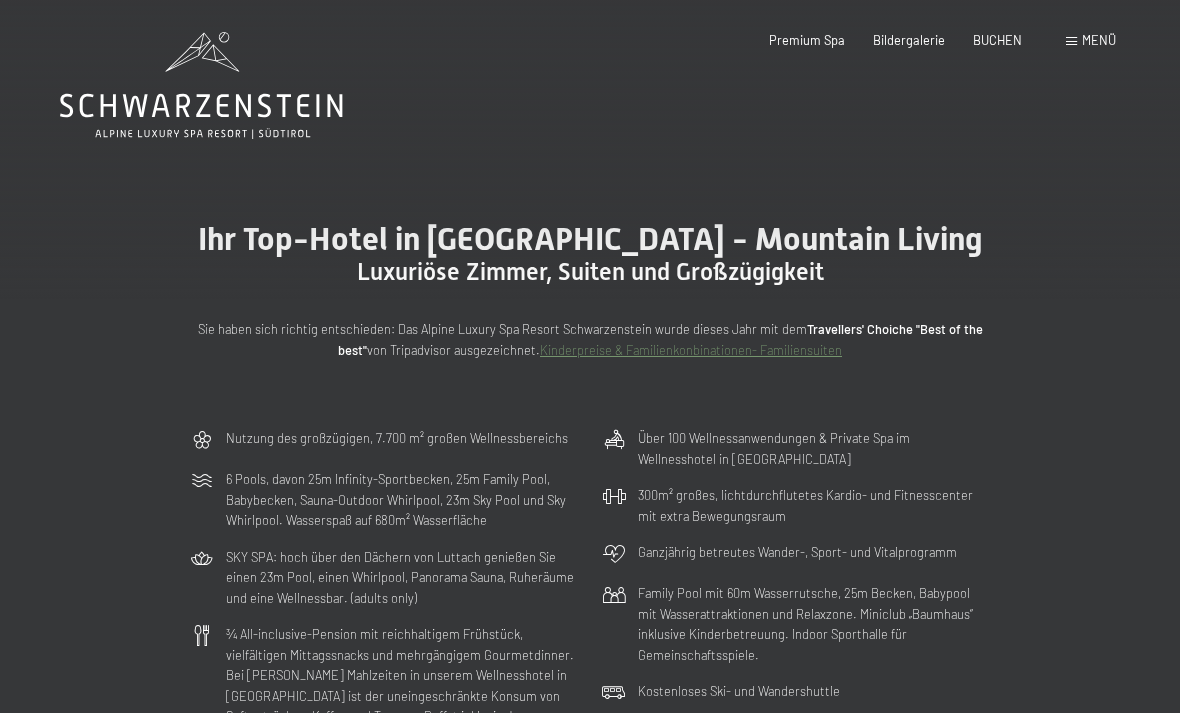scroll, scrollTop: 7, scrollLeft: 0, axis: vertical 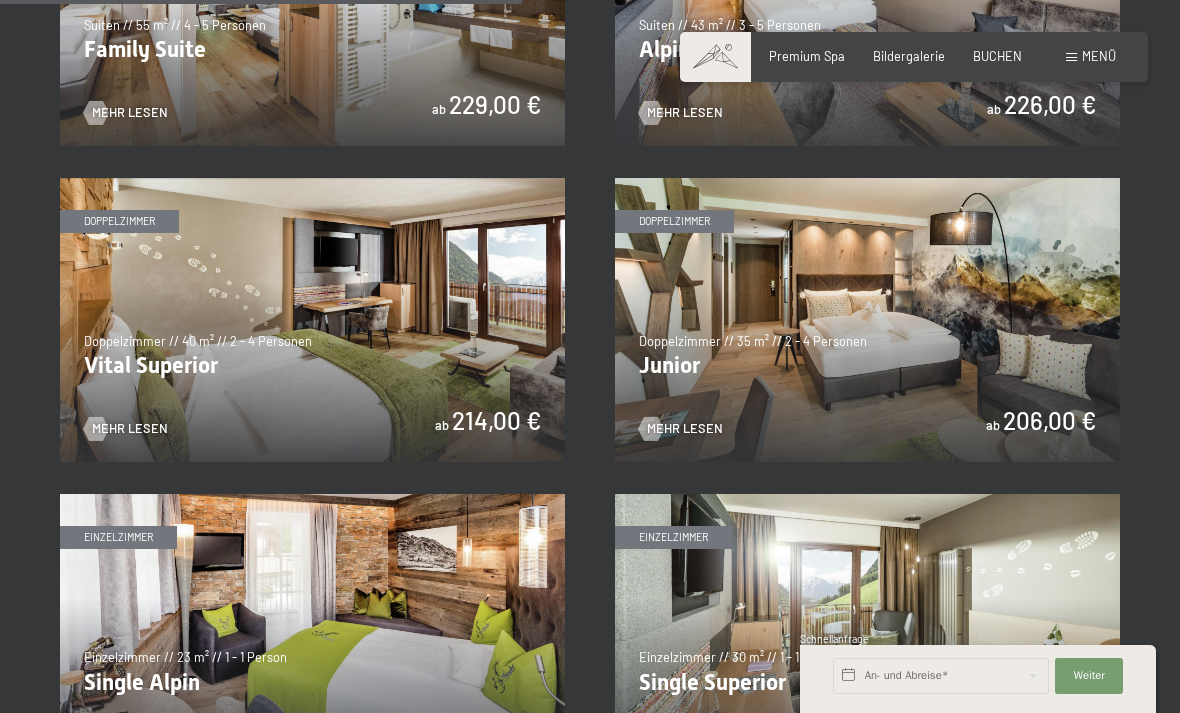 click at bounding box center (312, 320) 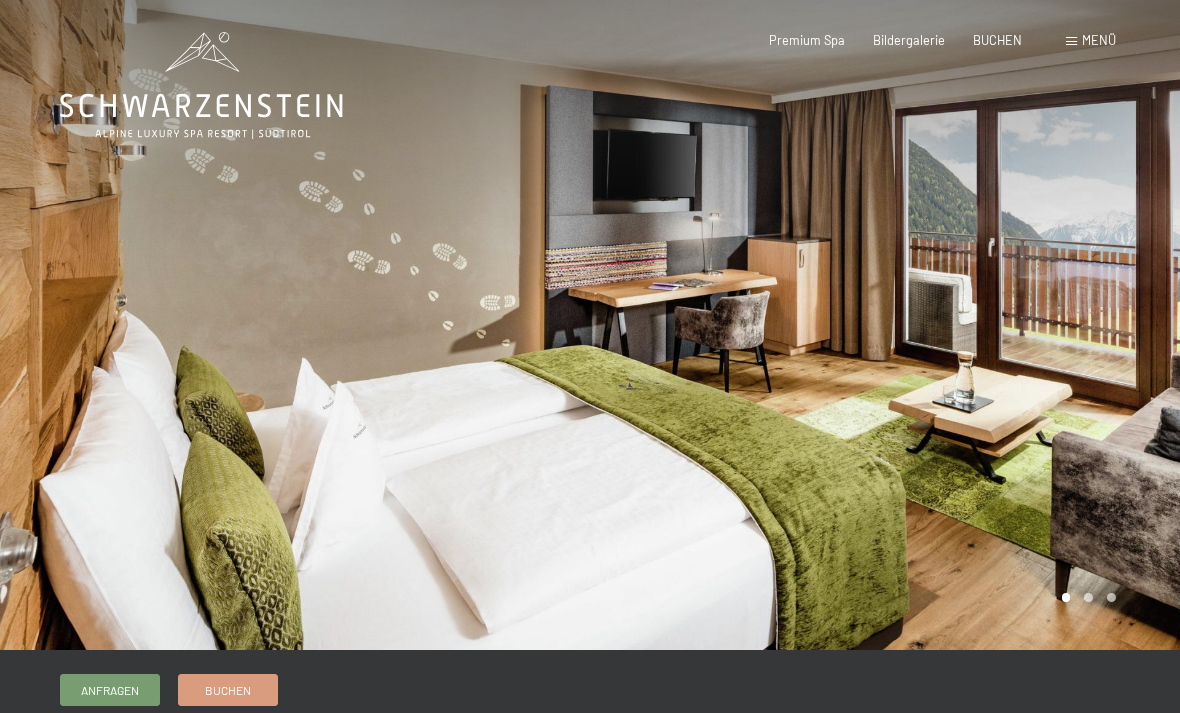 scroll, scrollTop: 0, scrollLeft: 0, axis: both 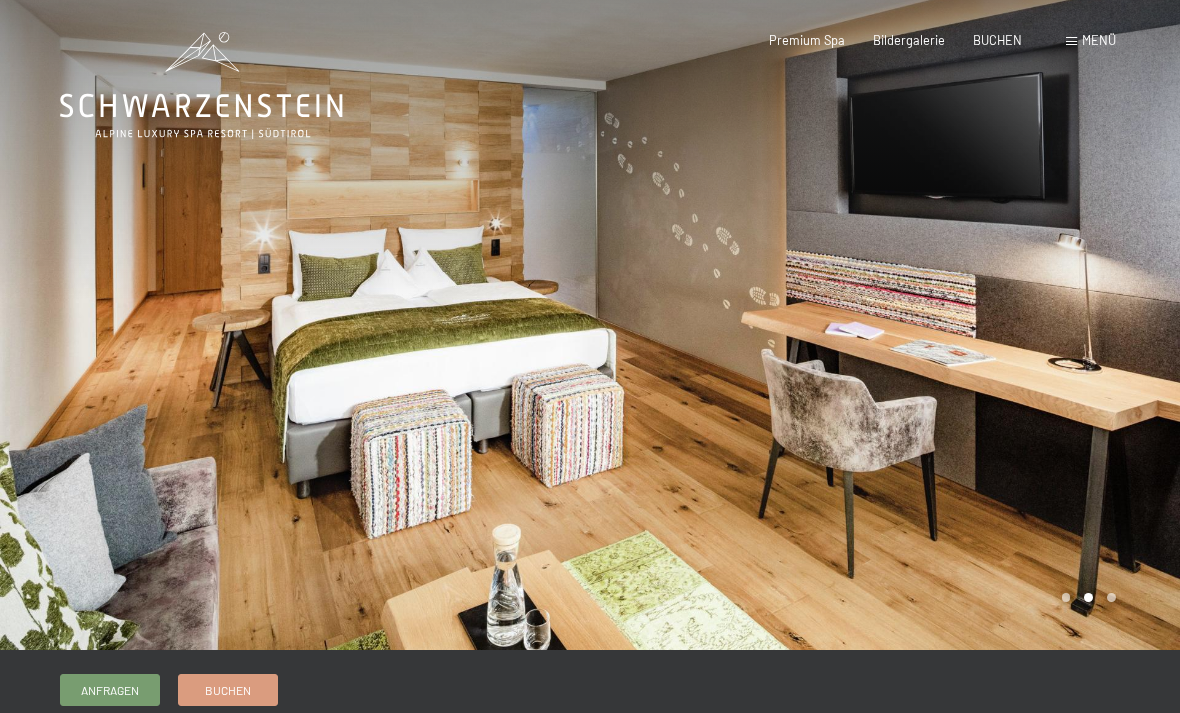 click on "Menü" at bounding box center [1091, 41] 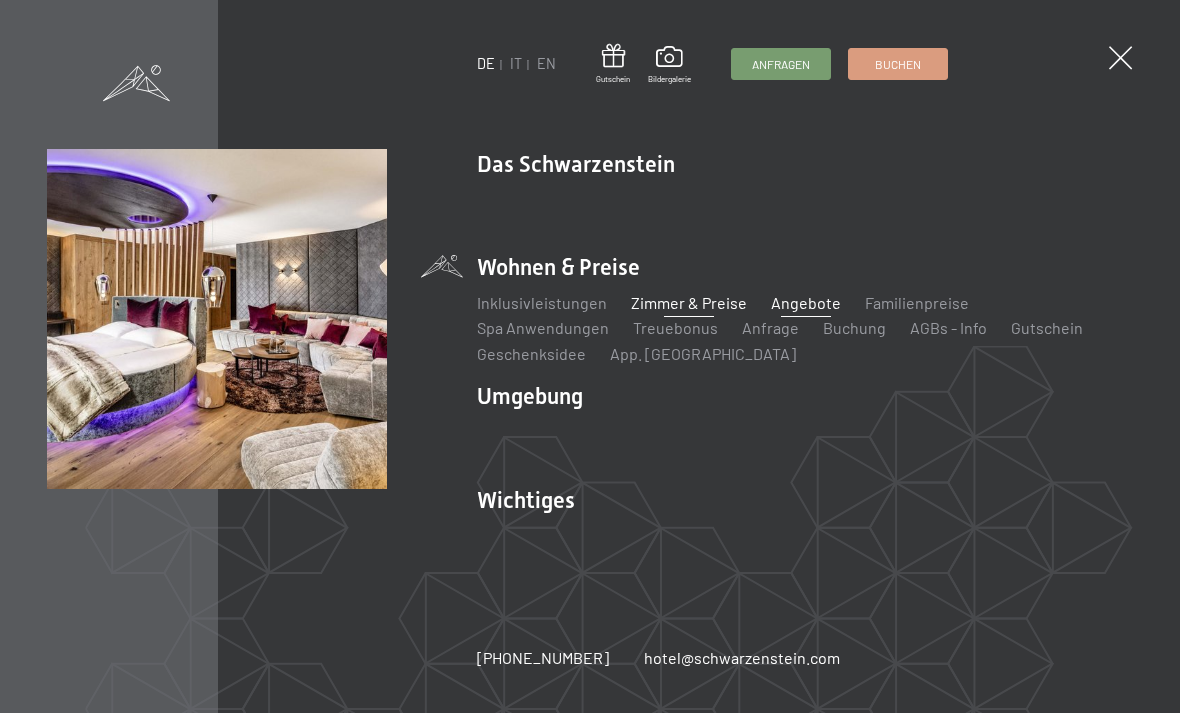 click on "Angebote" at bounding box center (806, 302) 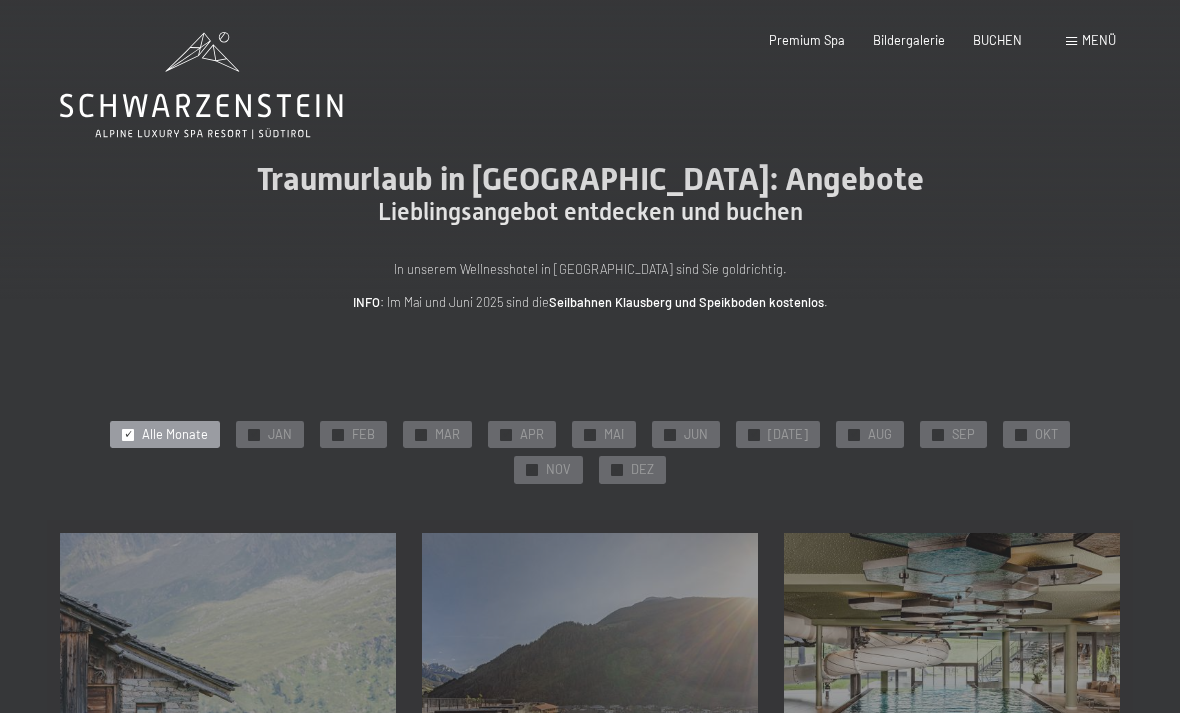 scroll, scrollTop: 0, scrollLeft: 0, axis: both 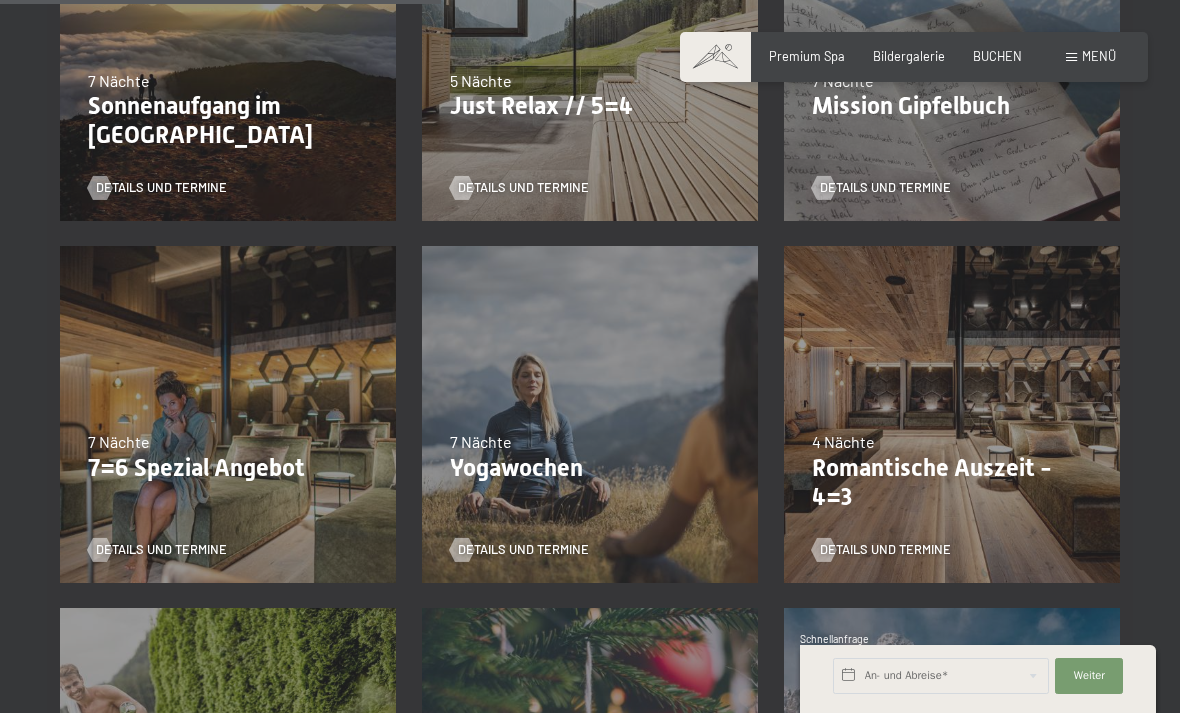 click on "Romantische Auszeit - 4=3" at bounding box center [952, 483] 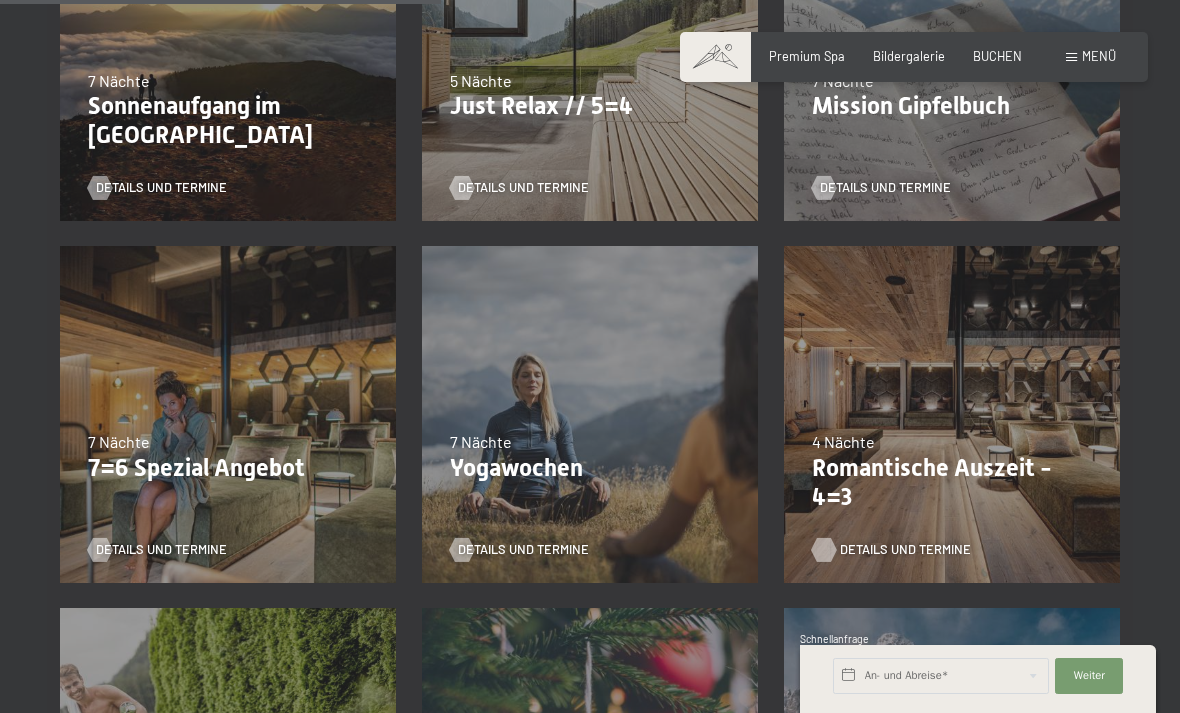 click at bounding box center [824, 550] 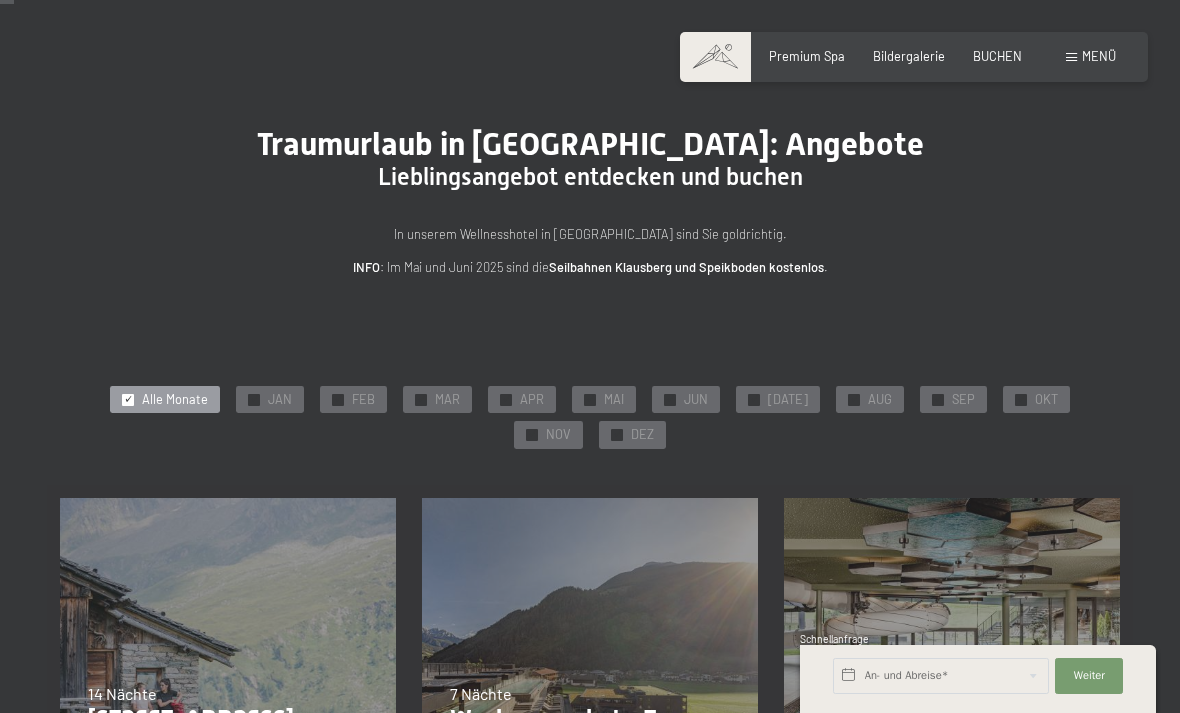 scroll, scrollTop: 36, scrollLeft: 0, axis: vertical 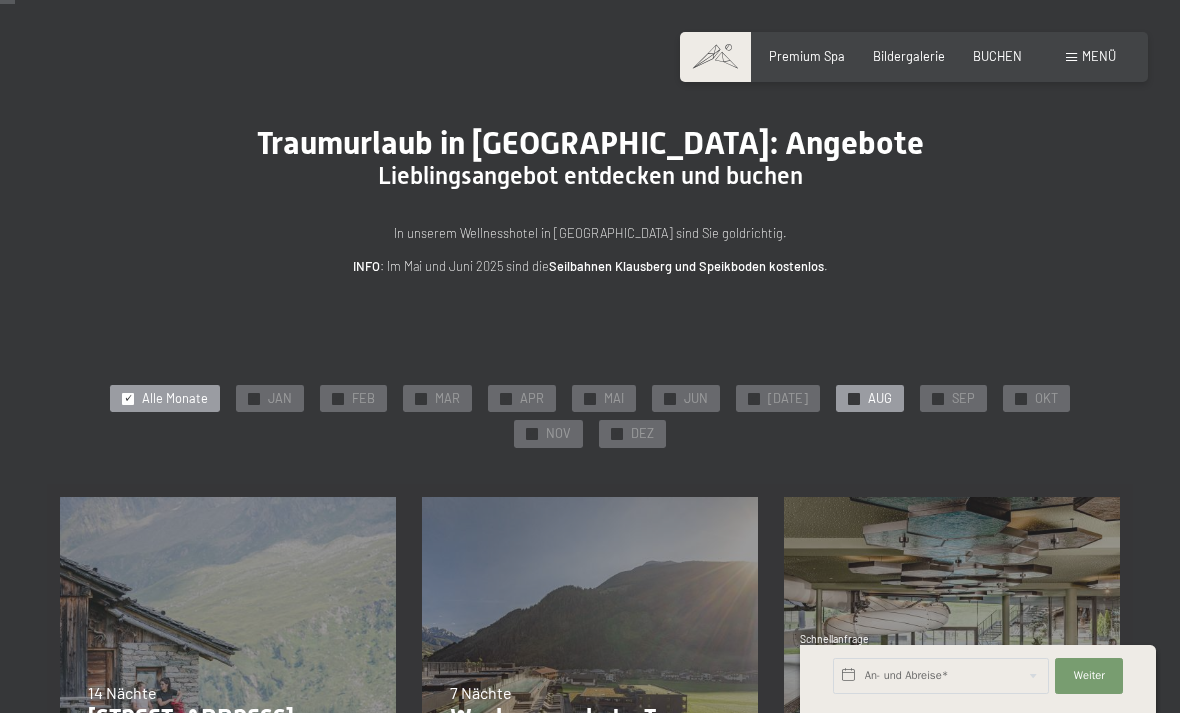 click on "✓       AUG" at bounding box center (870, 399) 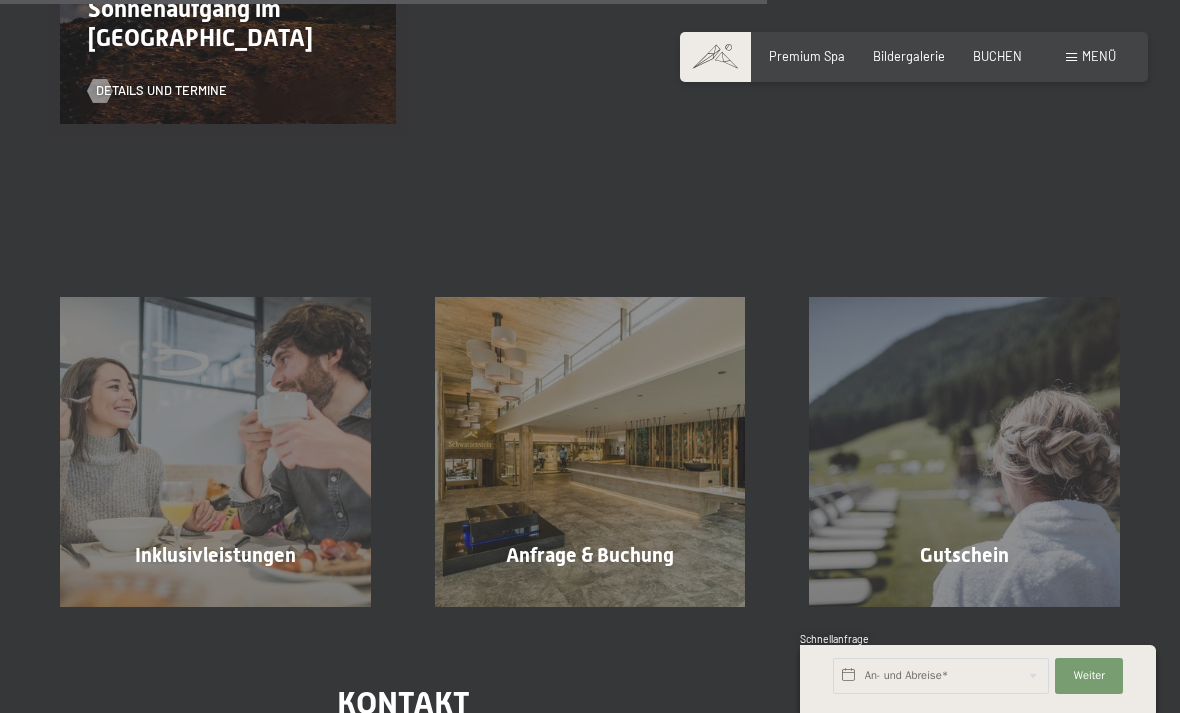 scroll, scrollTop: 1108, scrollLeft: 0, axis: vertical 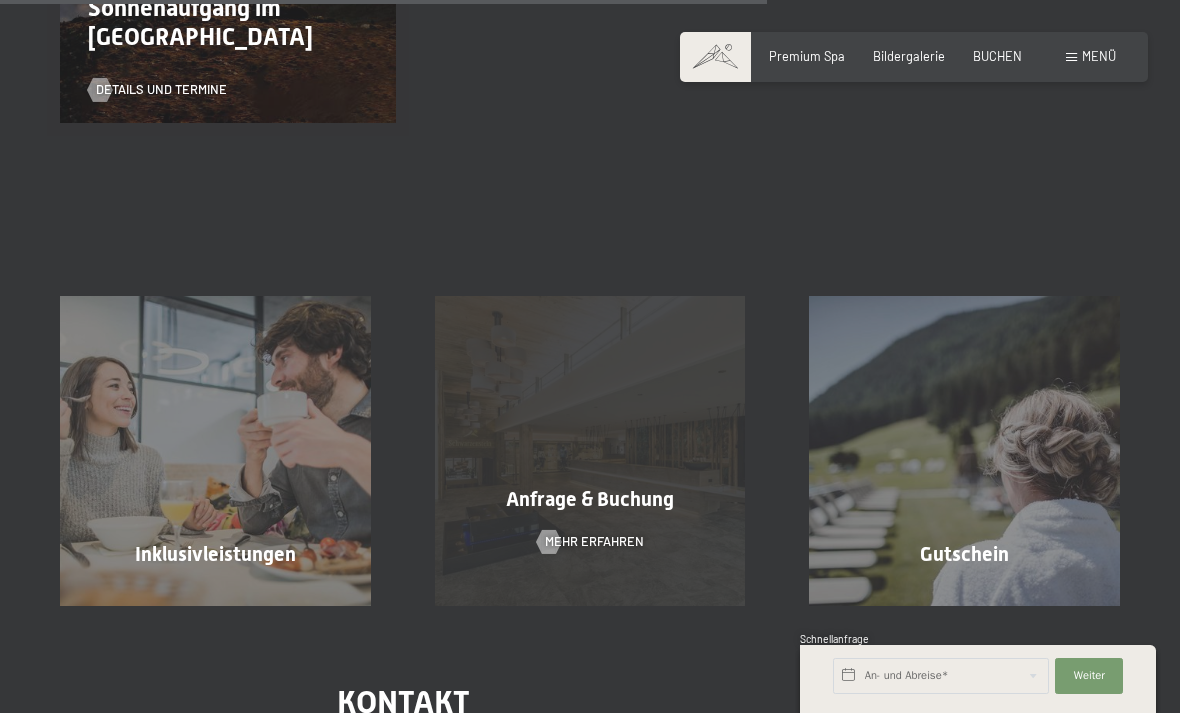 click on "Anfrage & Buchung" at bounding box center [590, 499] 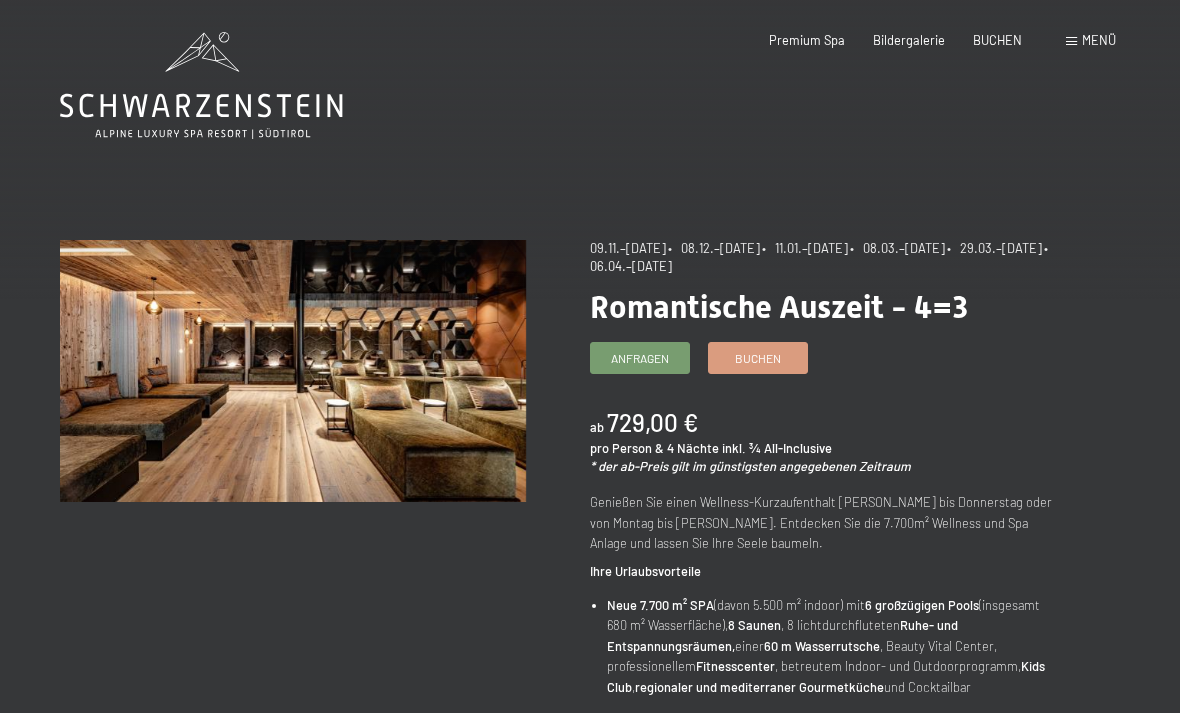 scroll, scrollTop: 7, scrollLeft: 0, axis: vertical 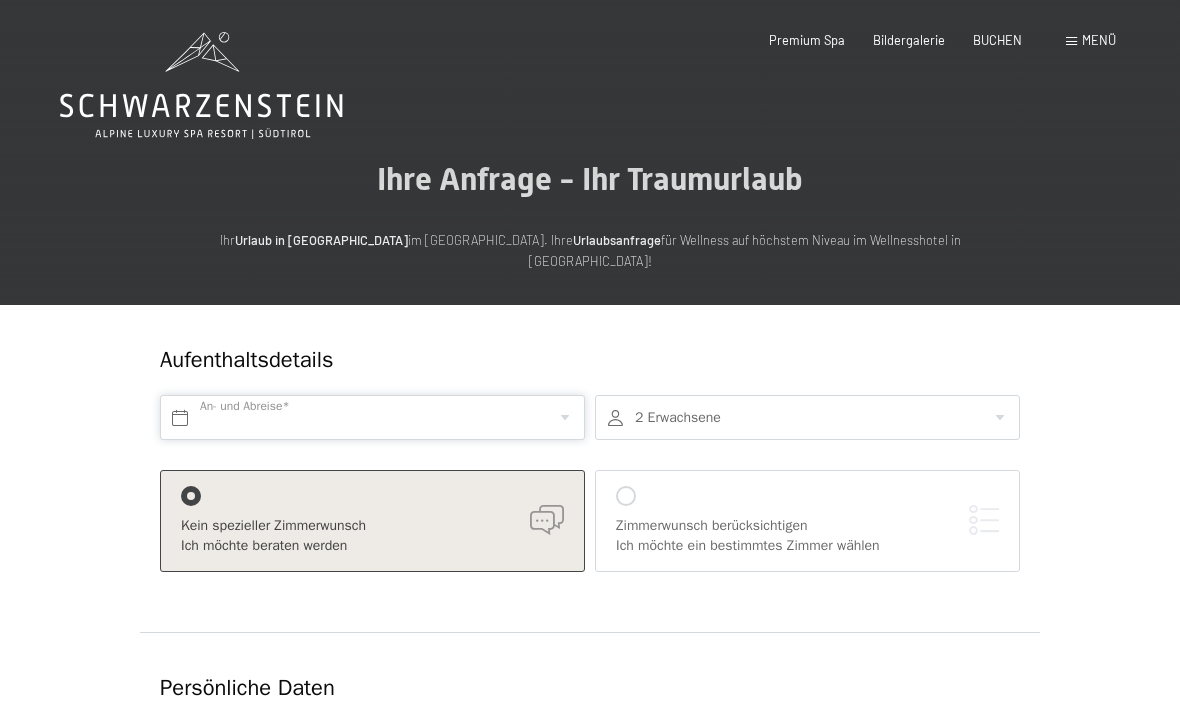 click at bounding box center (372, 417) 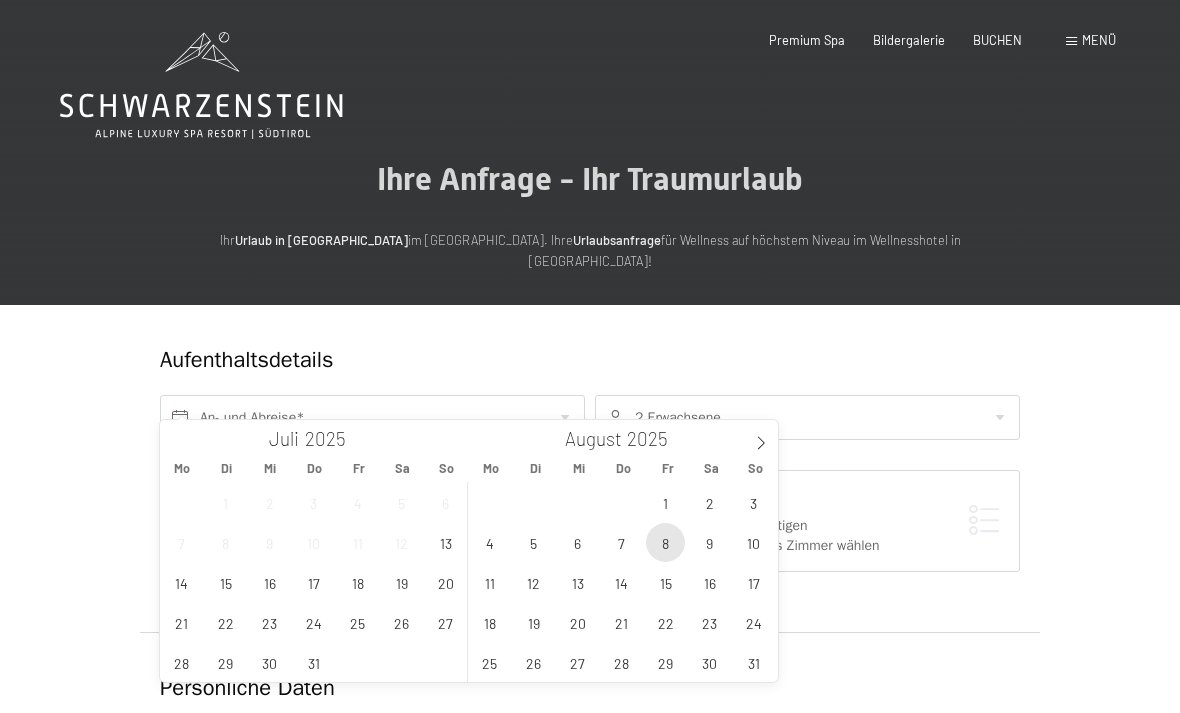 click on "8" at bounding box center [665, 542] 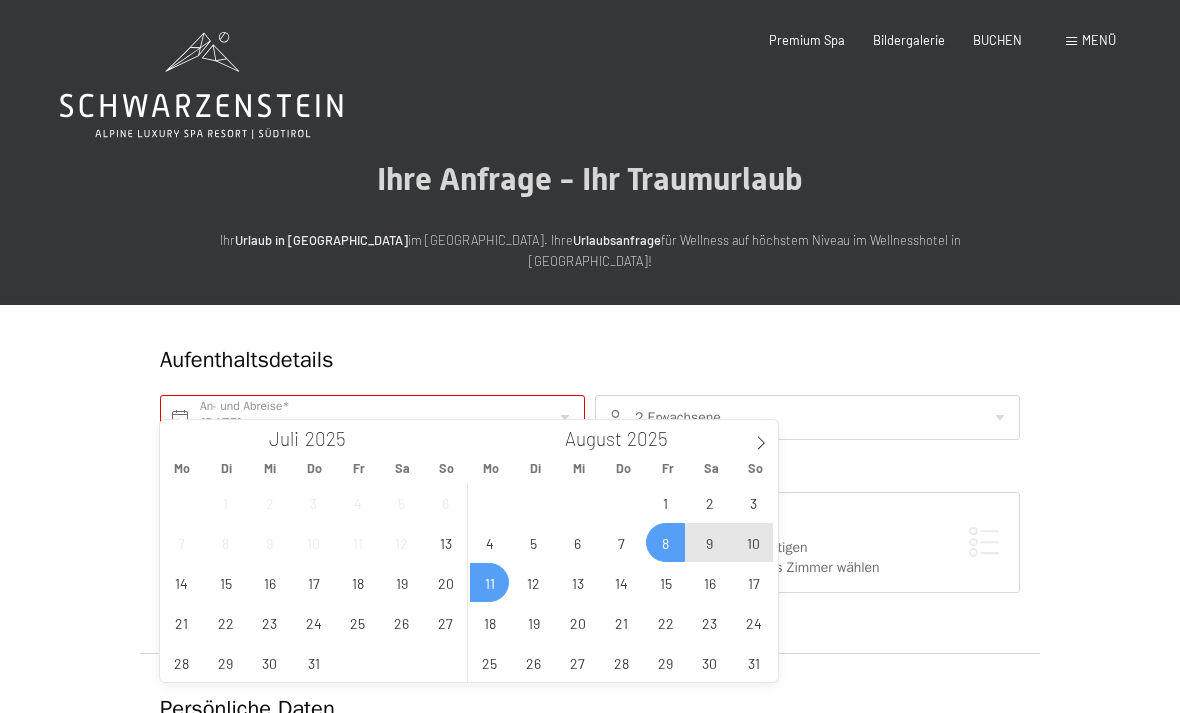 click on "11" at bounding box center [489, 582] 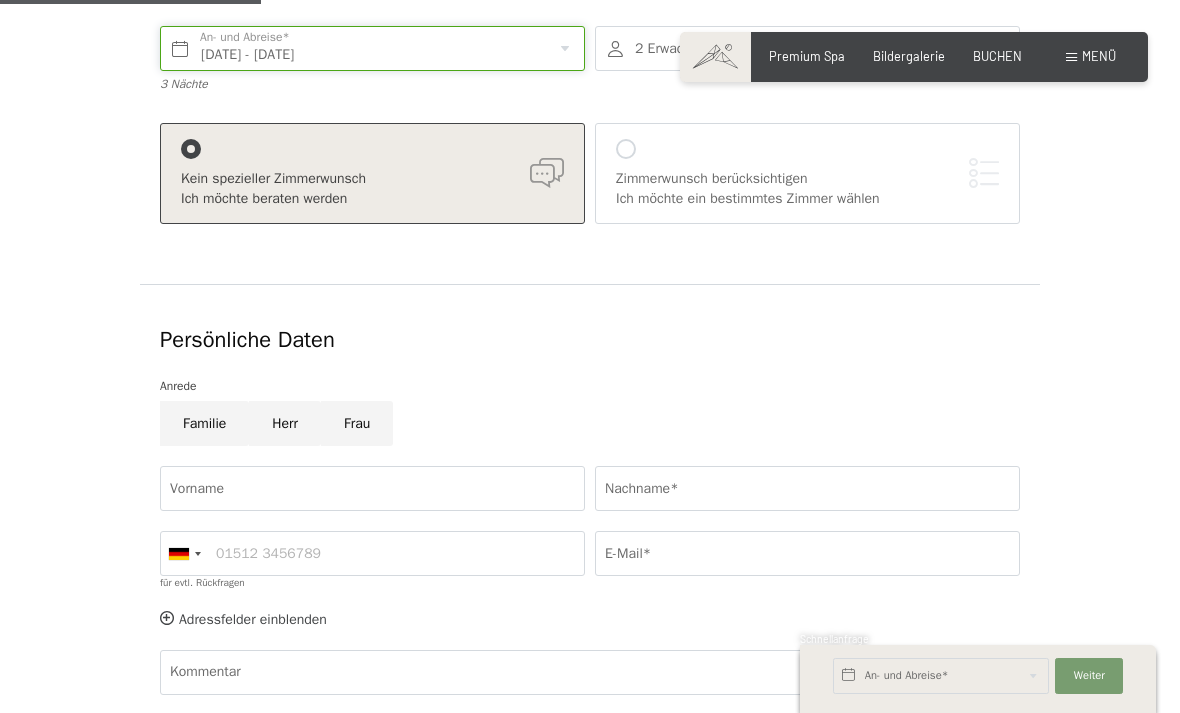 scroll, scrollTop: 371, scrollLeft: 0, axis: vertical 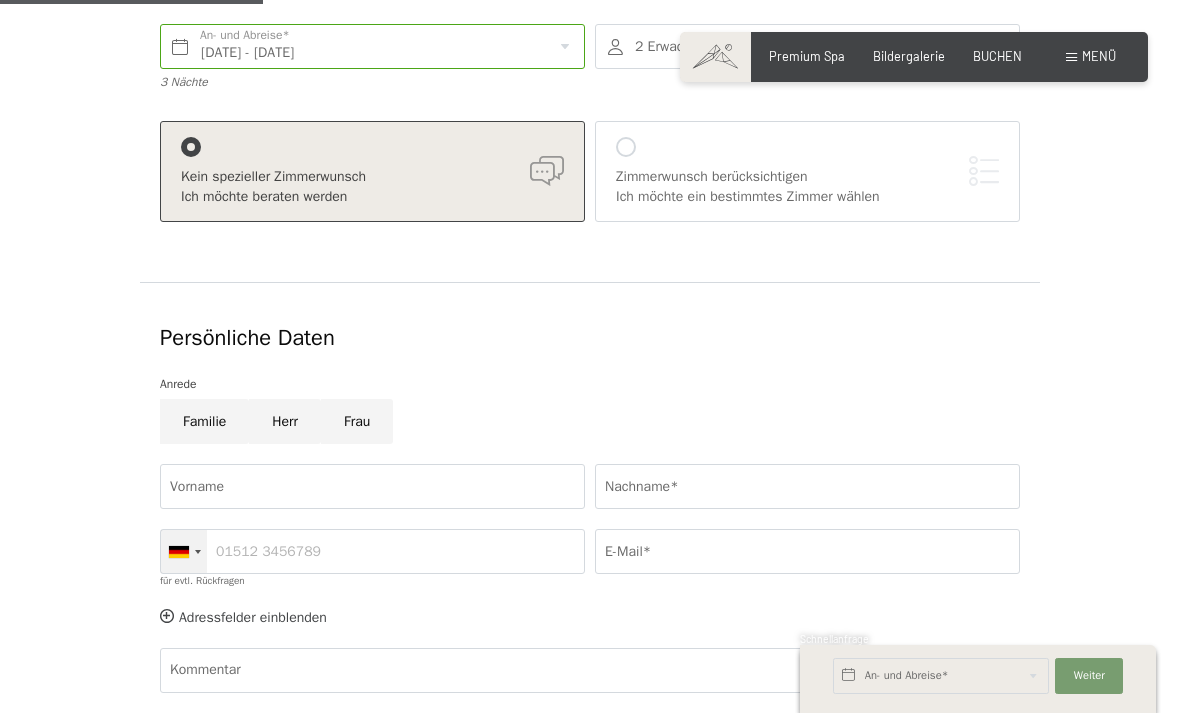 click at bounding box center (184, 551) 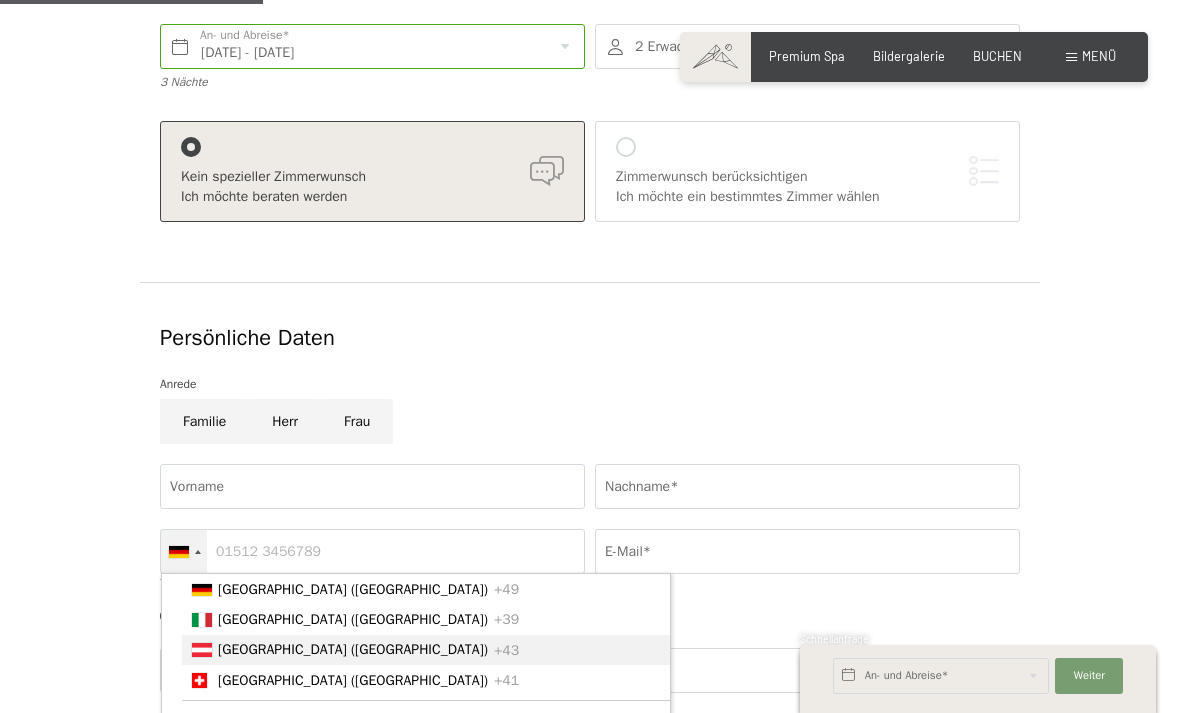 click on "Austria (Österreich) +43" at bounding box center (426, 650) 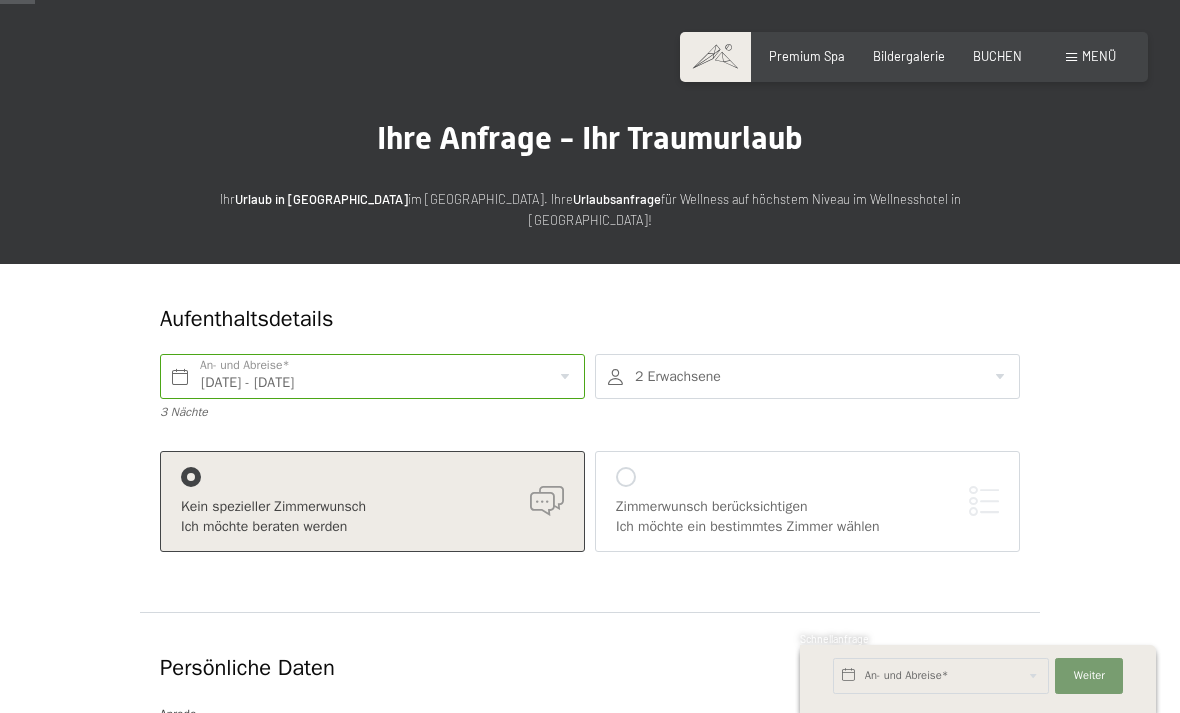 scroll, scrollTop: 0, scrollLeft: 0, axis: both 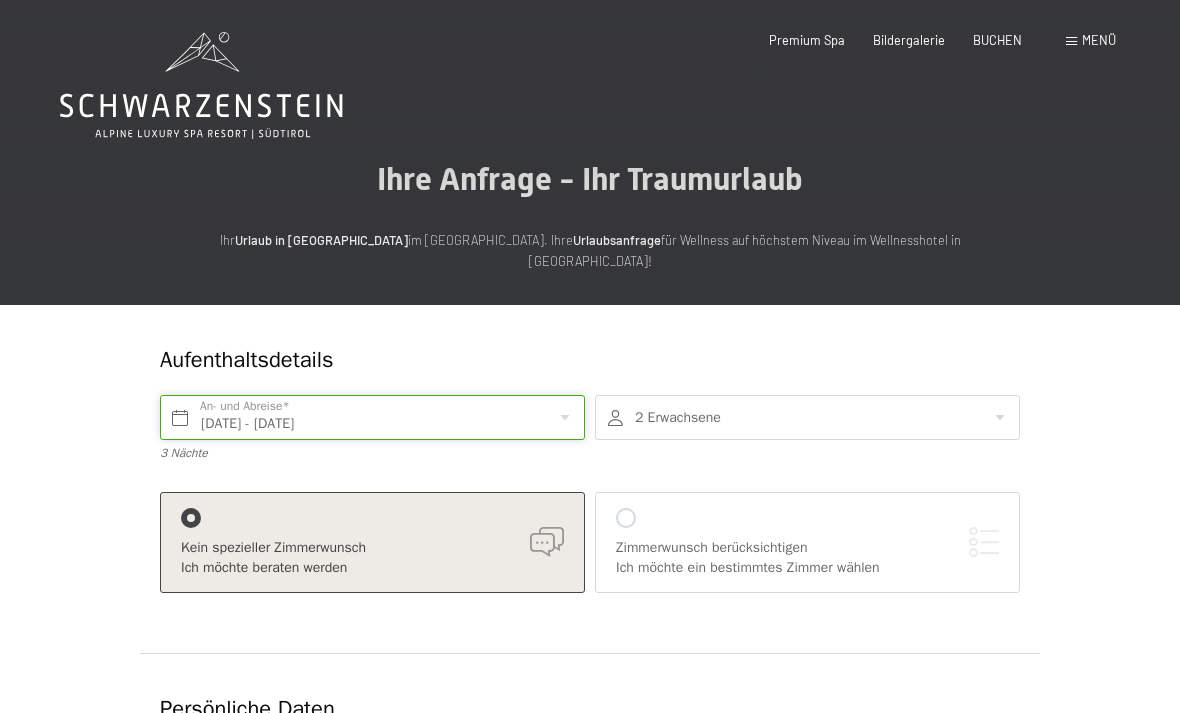 click on "Fr. 08.08.2025 - Mo. 11.08.2025" at bounding box center (372, 417) 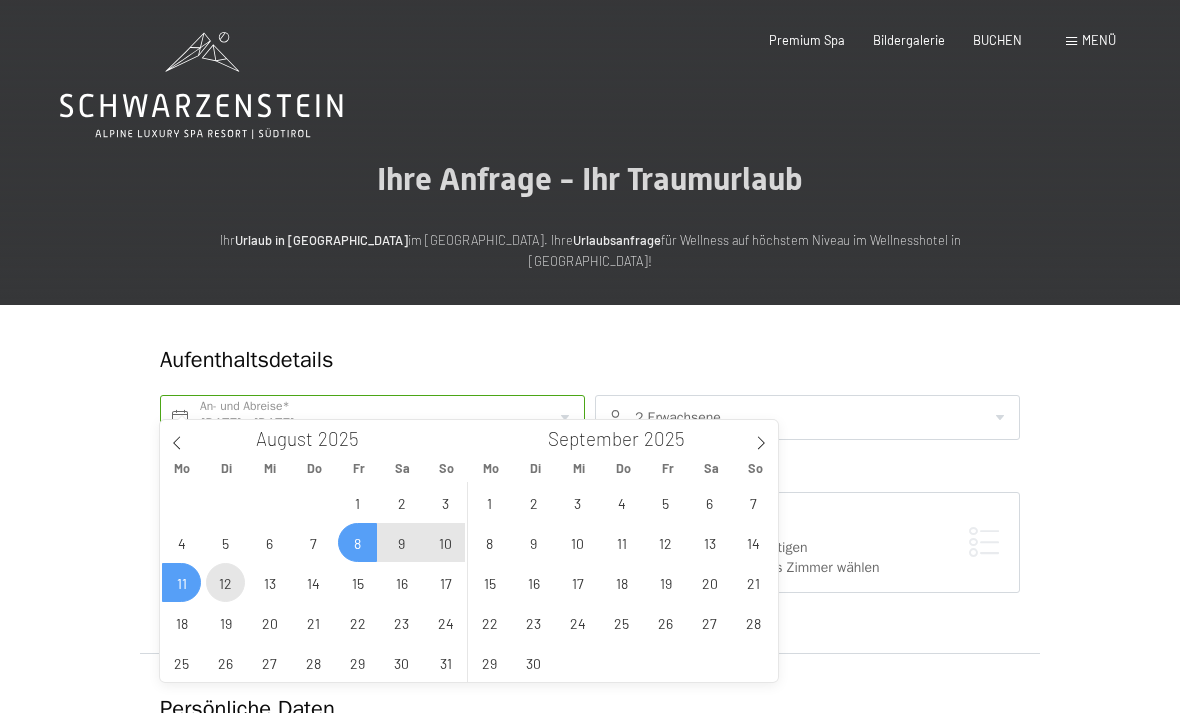click on "12" at bounding box center (225, 582) 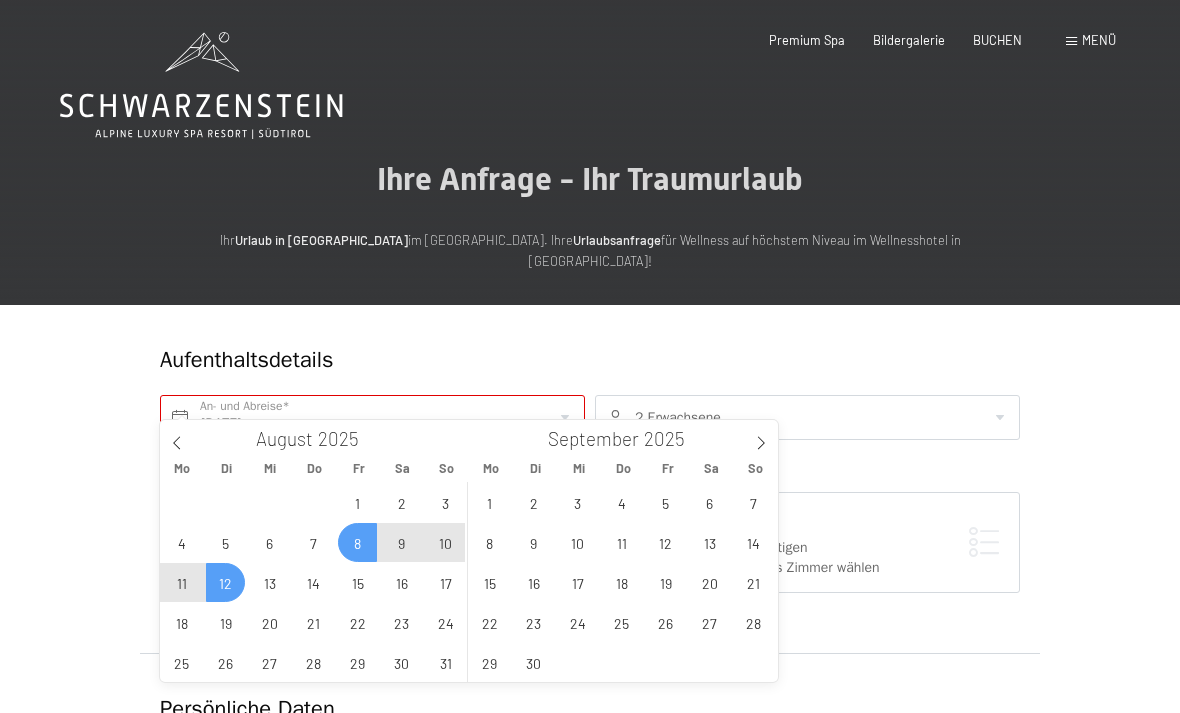 click on "8" at bounding box center [357, 542] 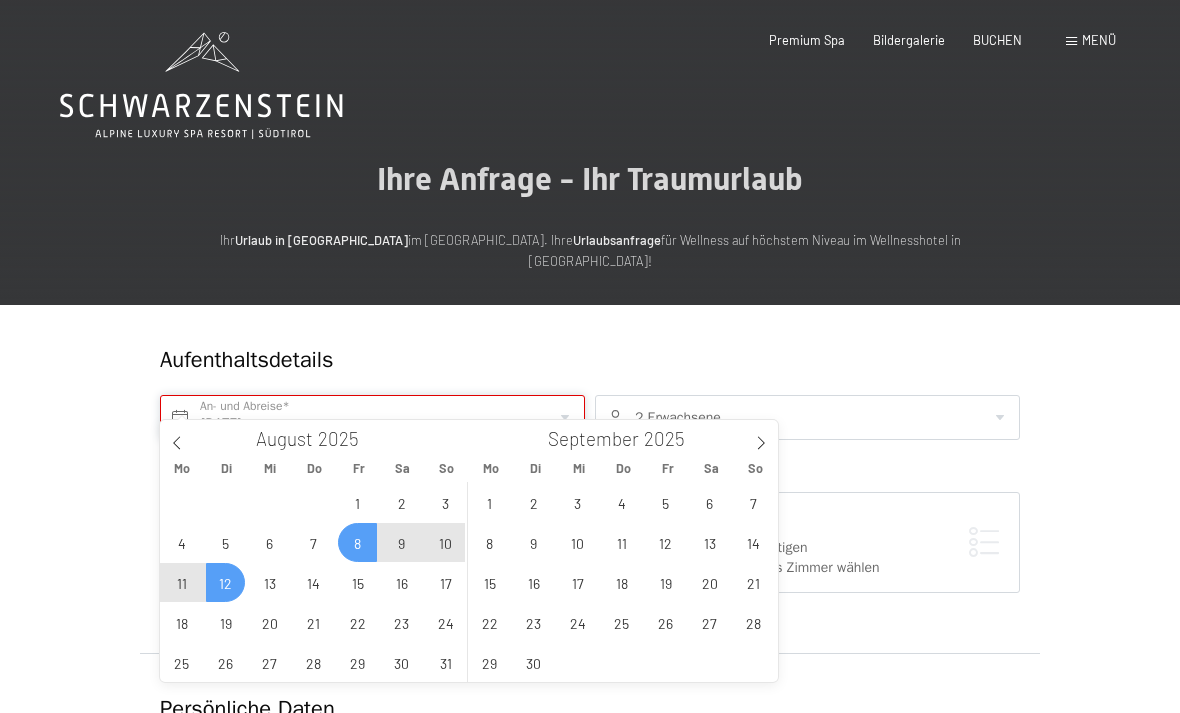 type on "Fr. 08.08.2025 - Di. 12.08.2025" 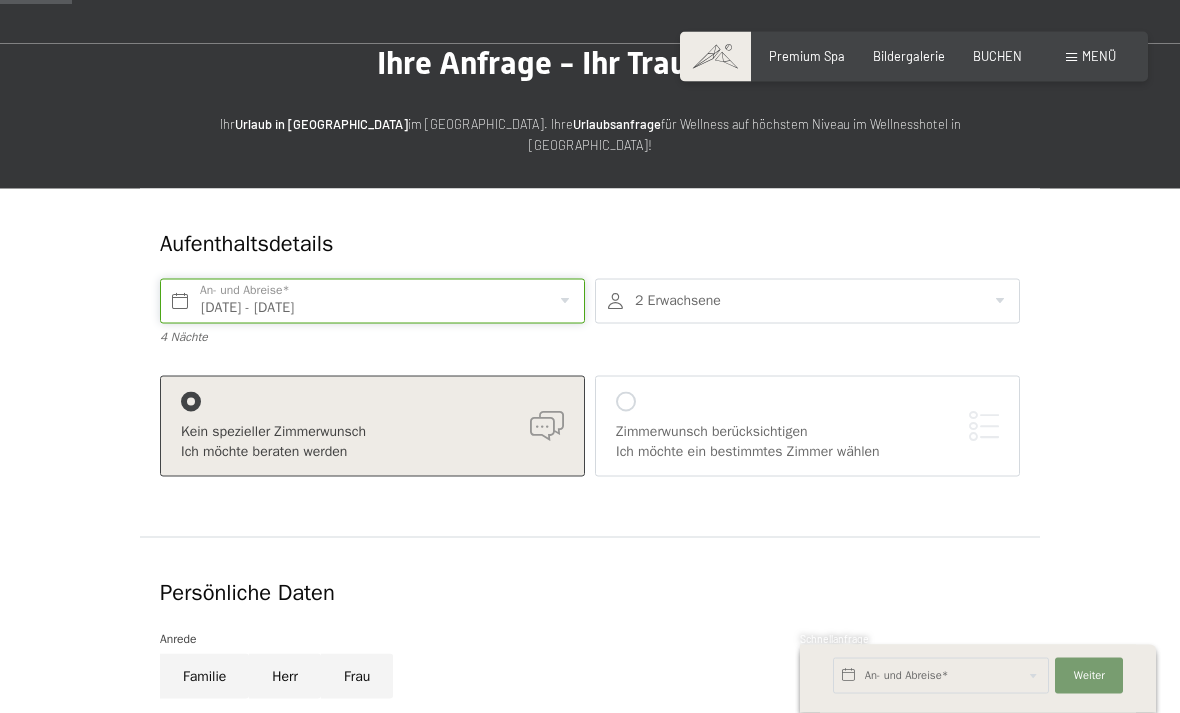 scroll, scrollTop: 119, scrollLeft: 0, axis: vertical 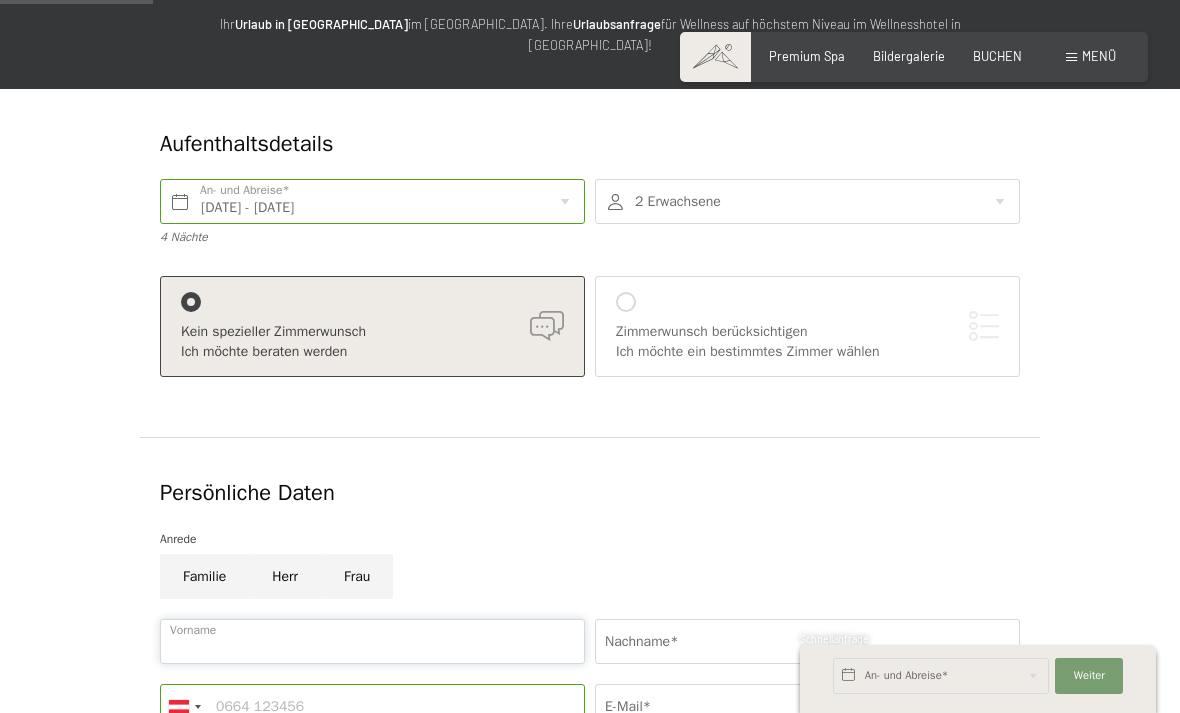 click on "Vorname" at bounding box center (372, 641) 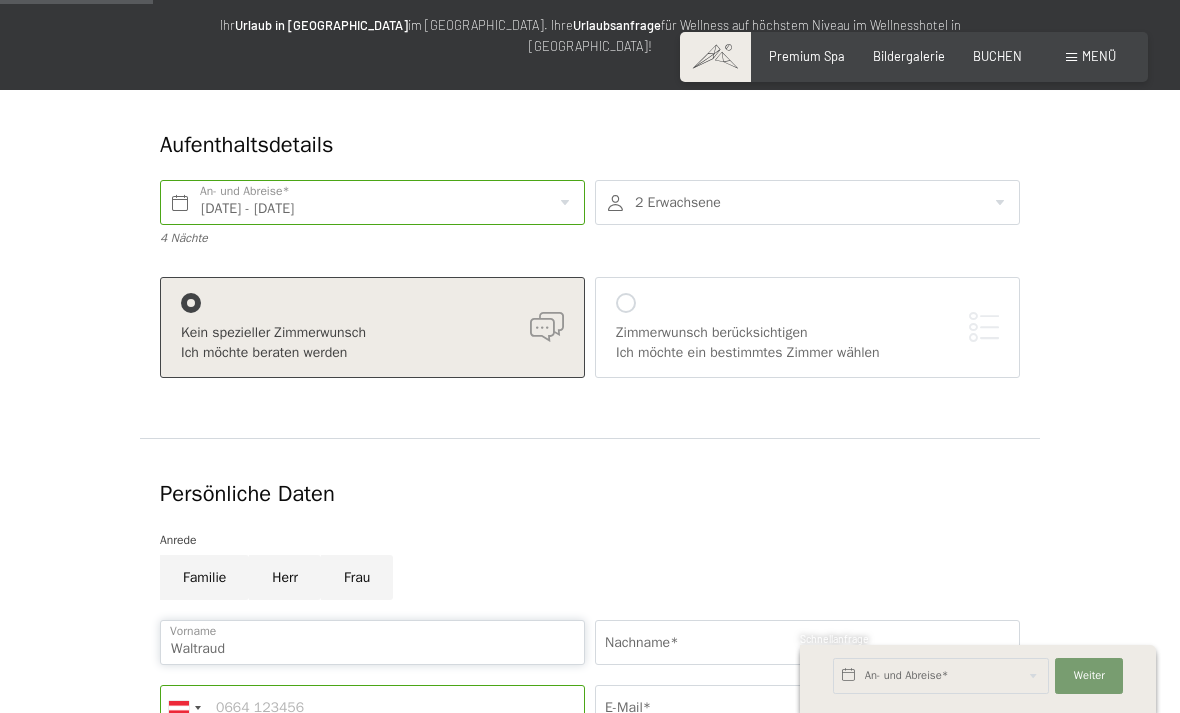 type on "Waltraud" 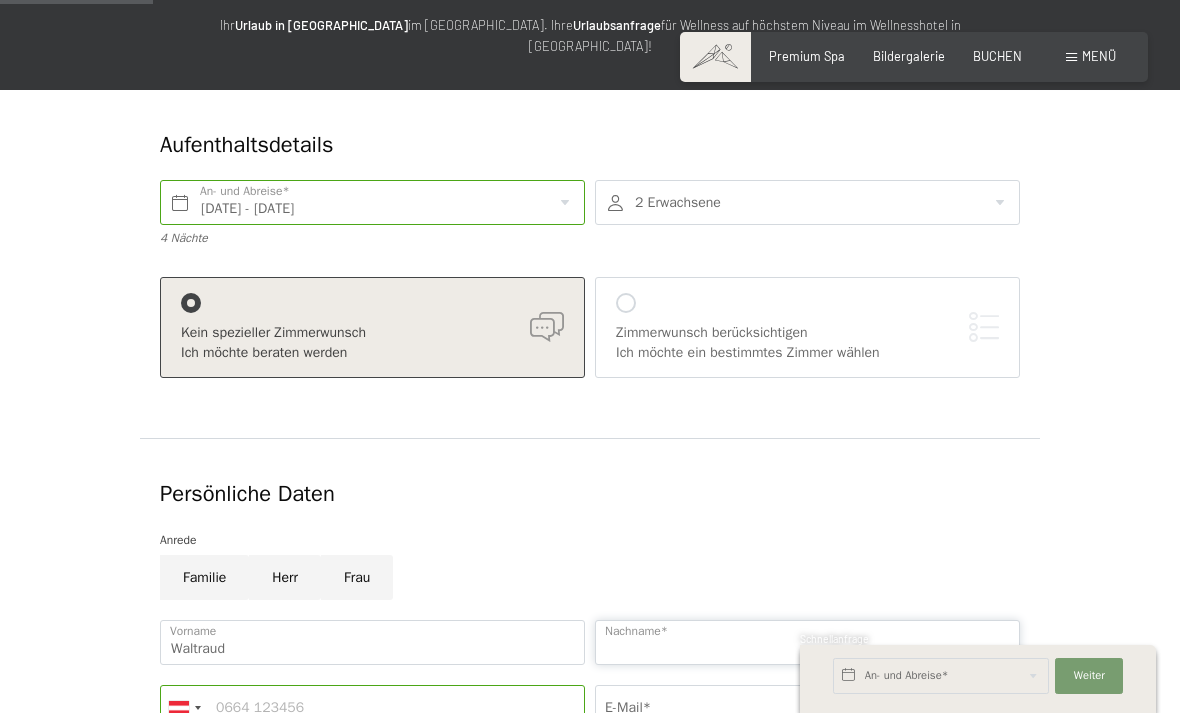 click on "Nachname*" at bounding box center [807, 642] 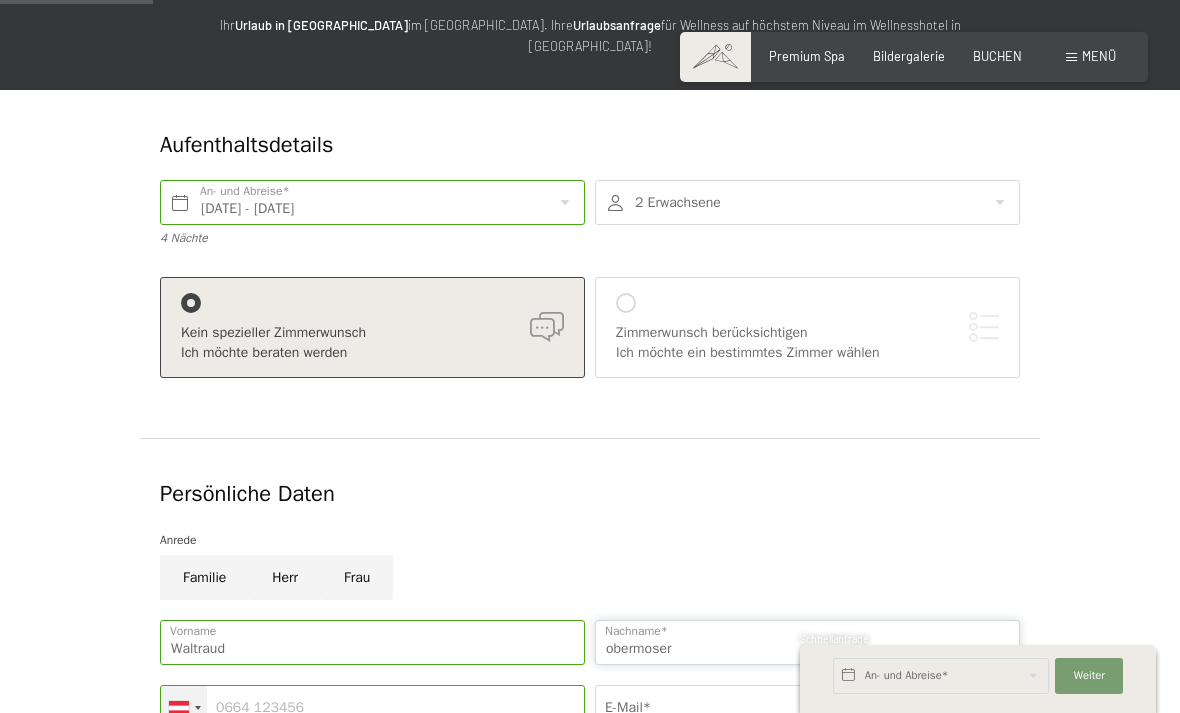 type on "obermoser" 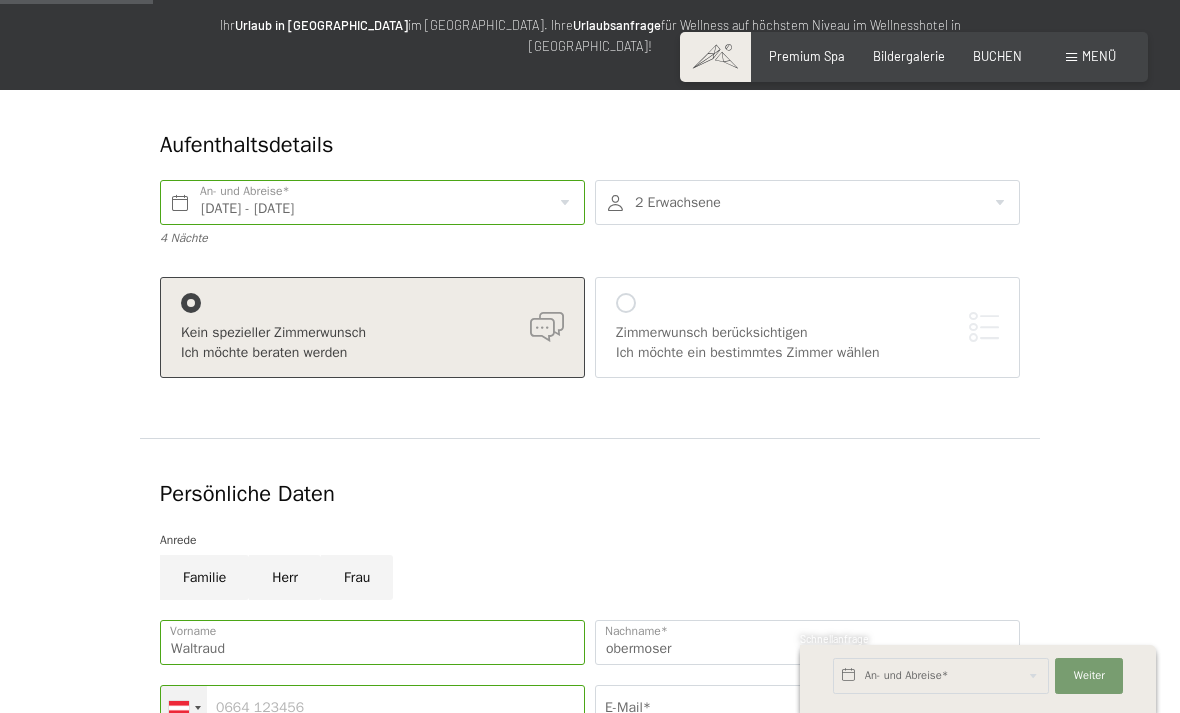 click at bounding box center [198, 708] 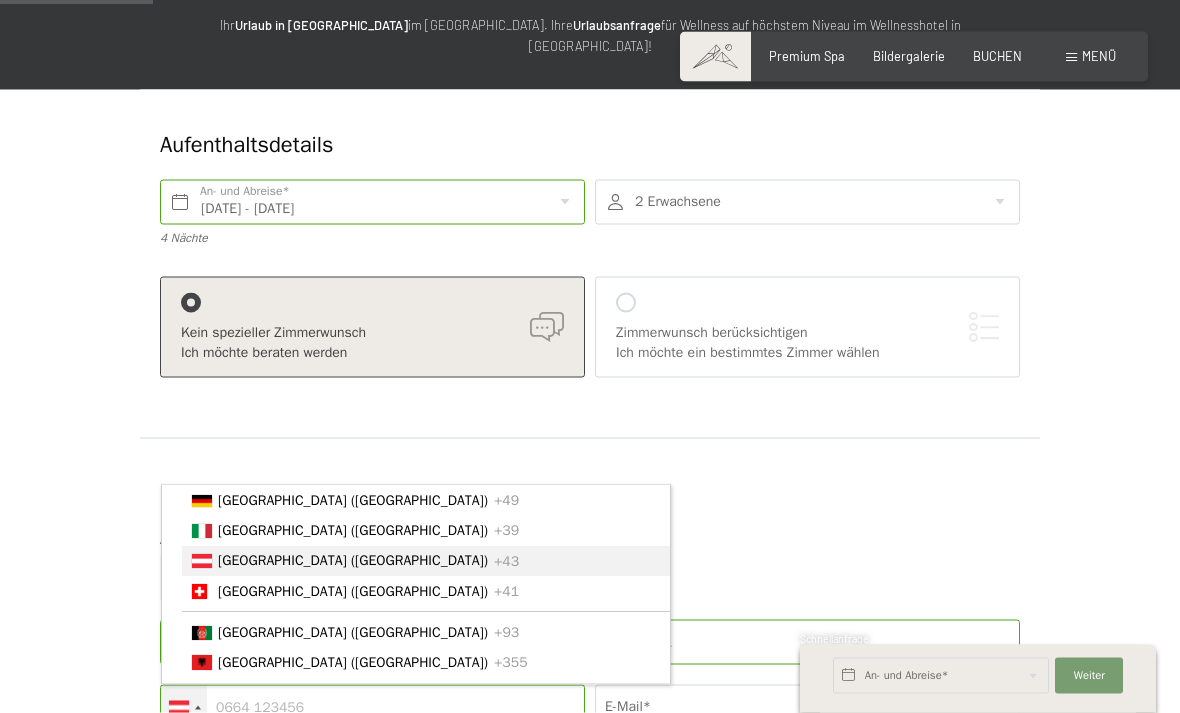 click on "[GEOGRAPHIC_DATA] ([GEOGRAPHIC_DATA])" at bounding box center [353, 561] 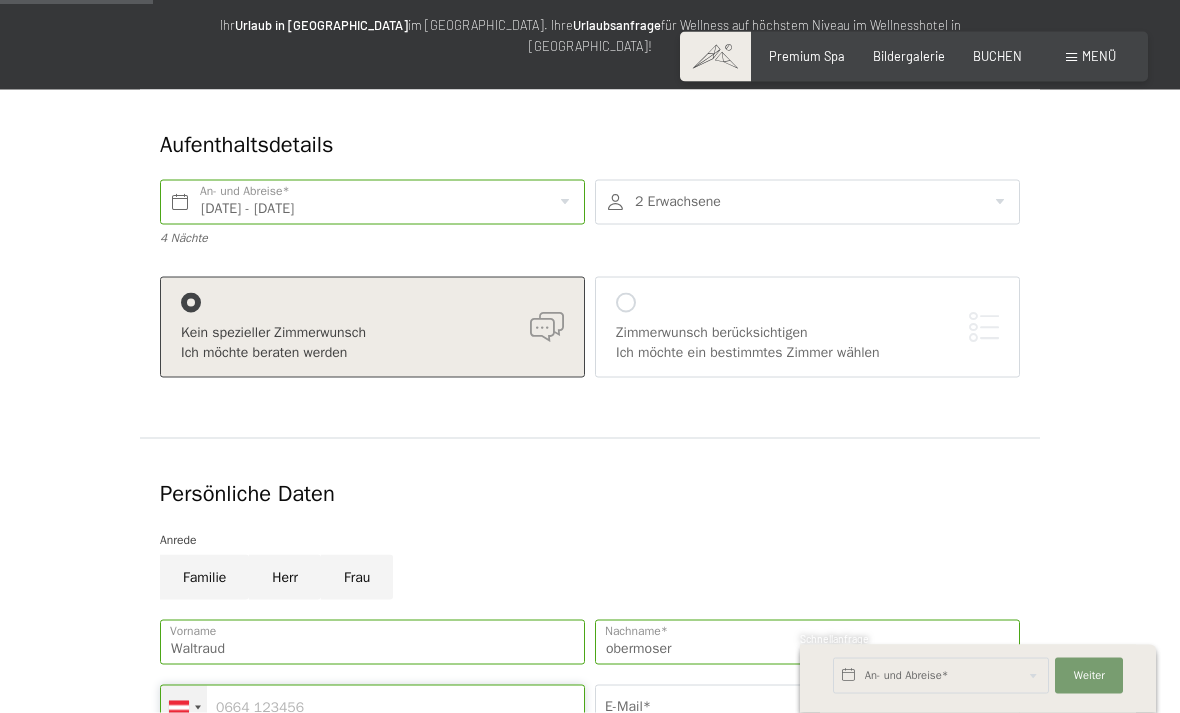 scroll, scrollTop: 474, scrollLeft: 0, axis: vertical 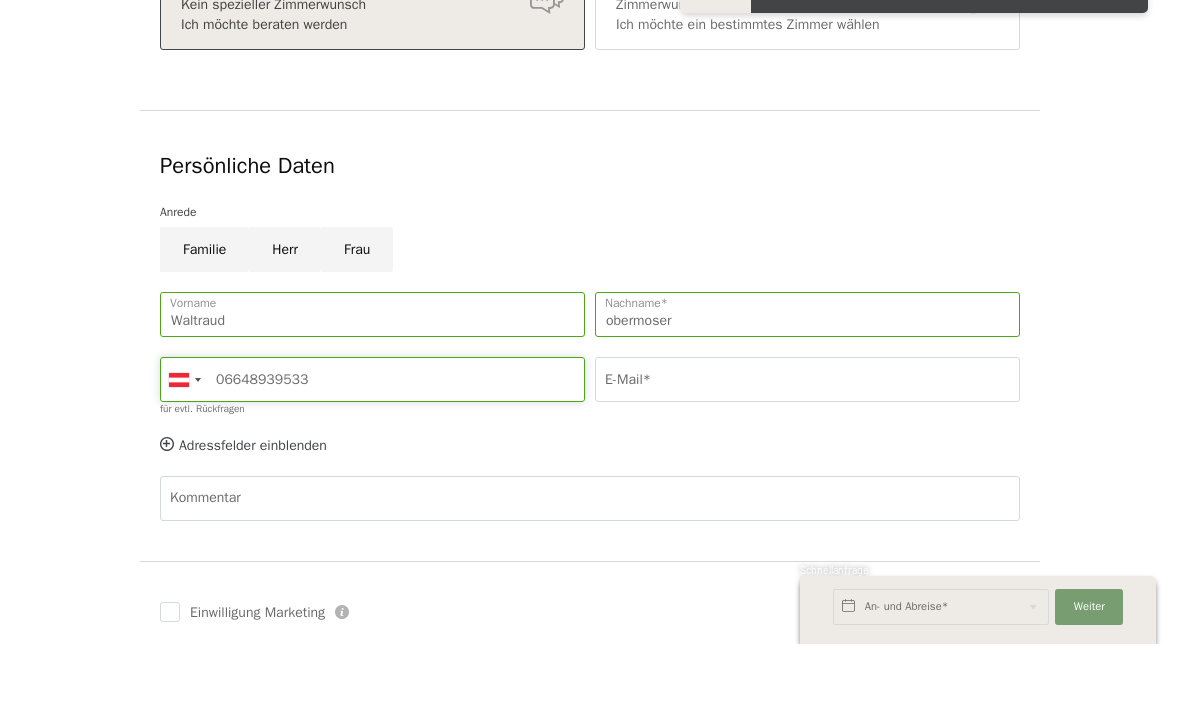 type on "06648939533" 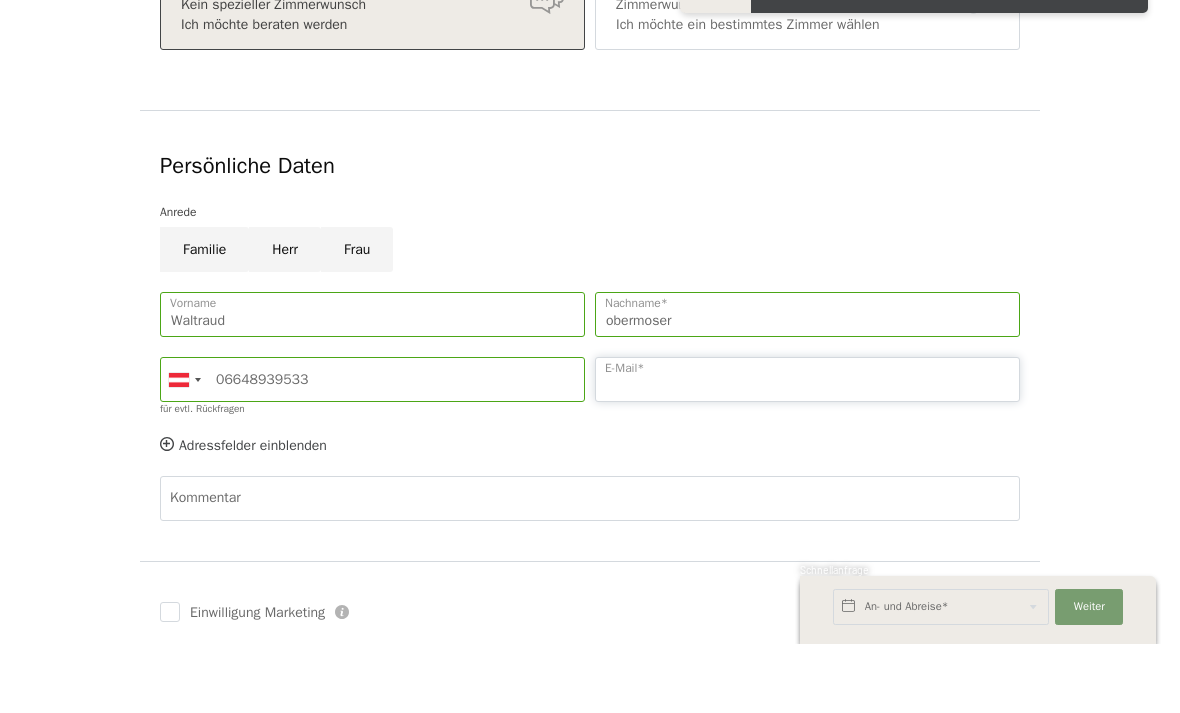click on "E-Mail*" at bounding box center (807, 448) 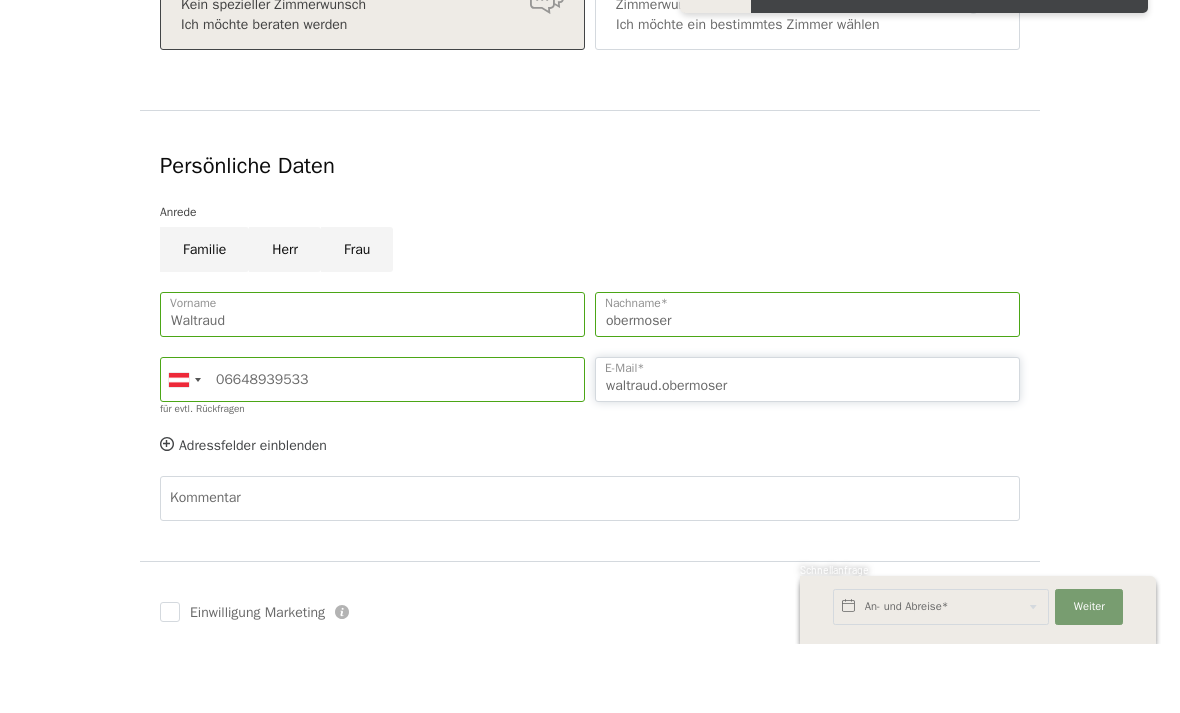 type on "waltraud.obermoser" 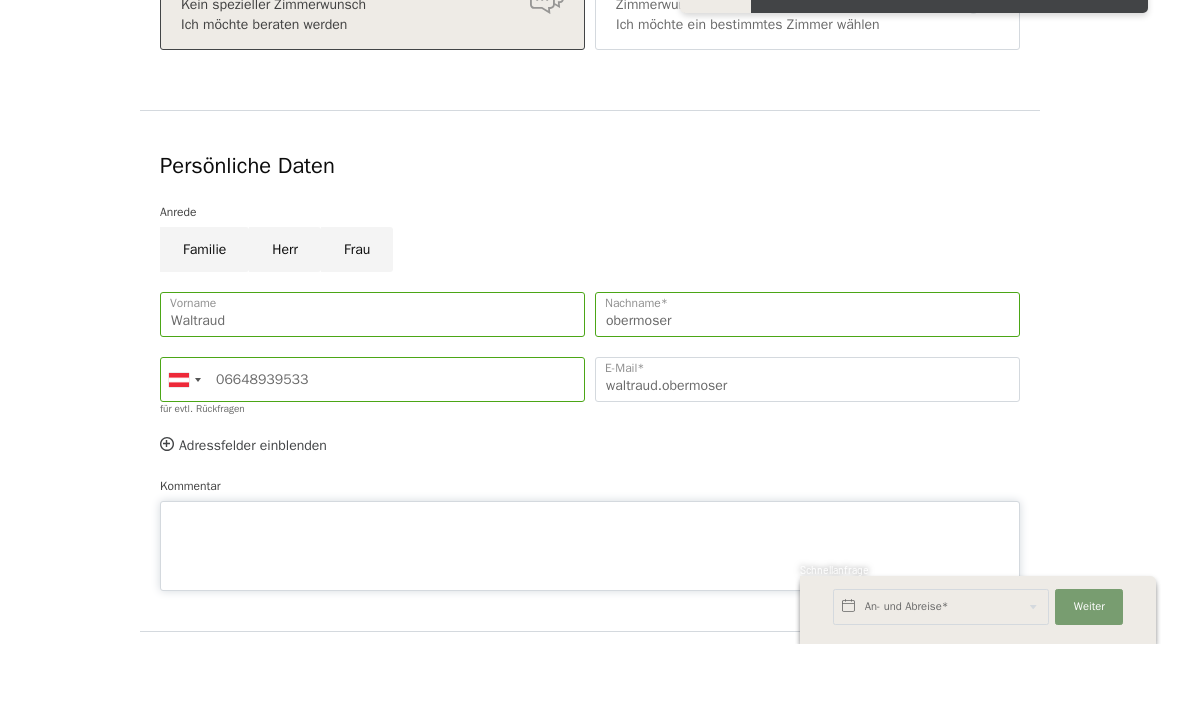 click on "Kommentar" at bounding box center (590, 615) 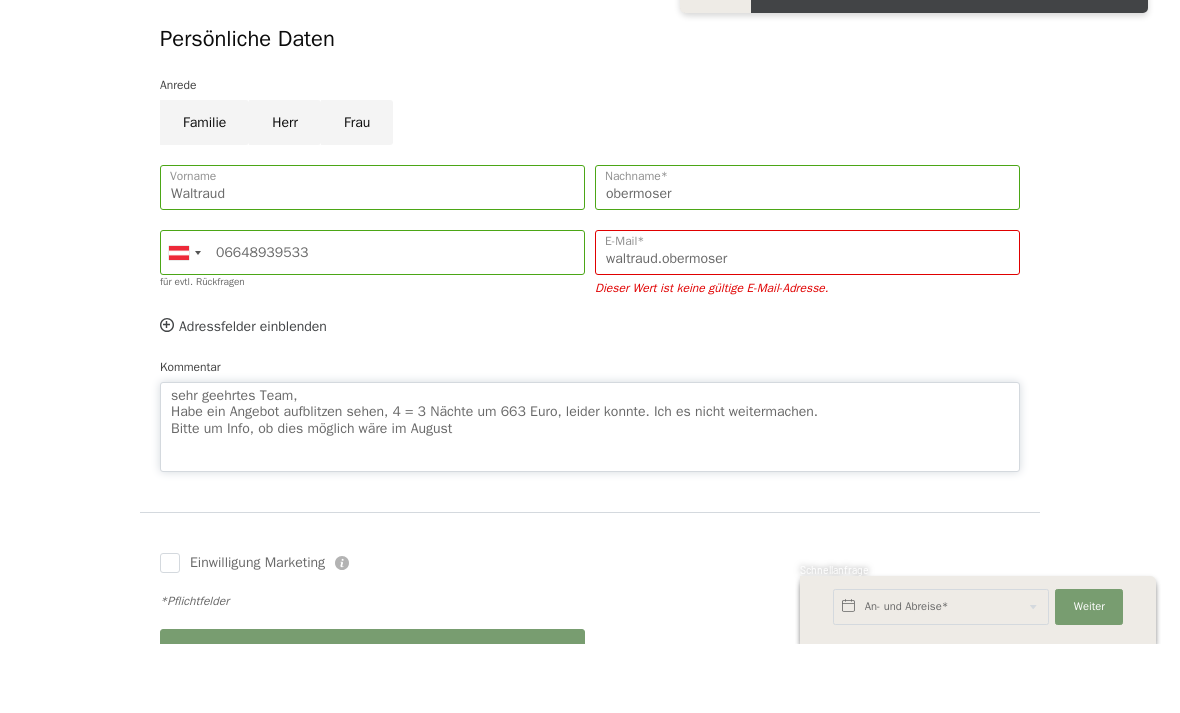scroll, scrollTop: 602, scrollLeft: 0, axis: vertical 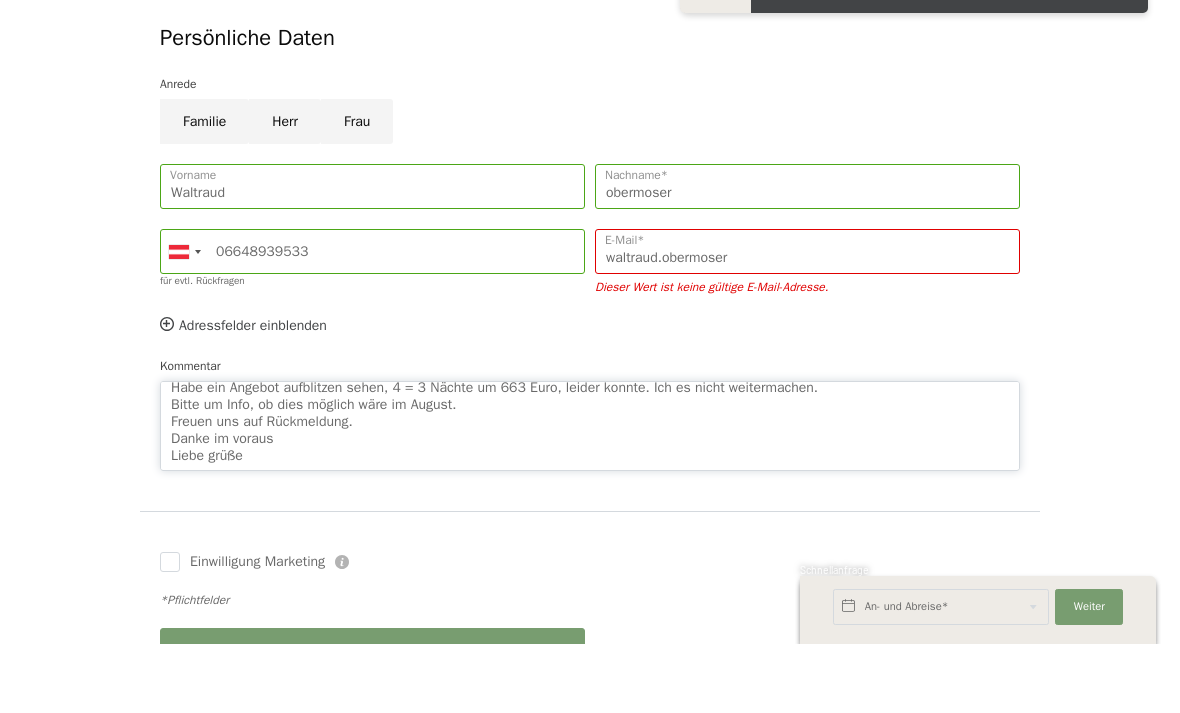 type on "sehr geehrtes Team,
Habe ein Angebot aufblitzen sehen, 4 = 3 Nächte um 663 Euro, leider konnte. Ich es nicht weitermachen.
Bitte um Info, ob dies möglich wäre im August.
Freuen uns auf Rückmeldung.
Danke im voraus
Liebe grüße" 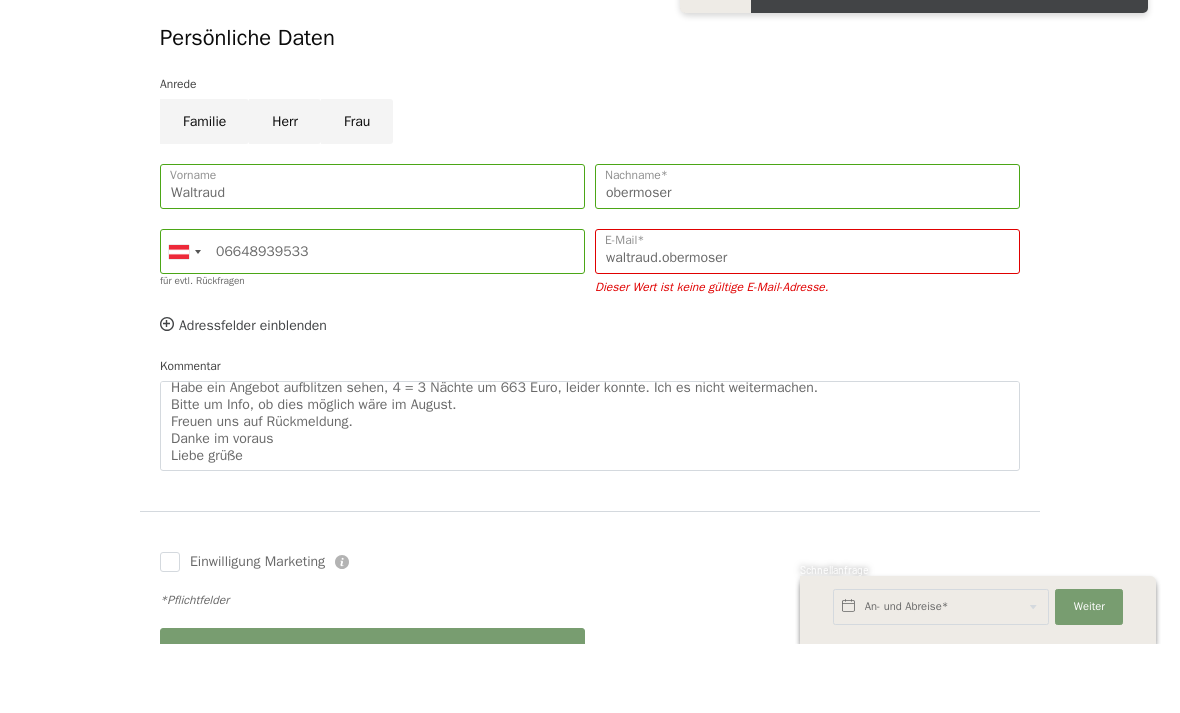 click on "Einwilligung Marketing*" at bounding box center (467, 414) 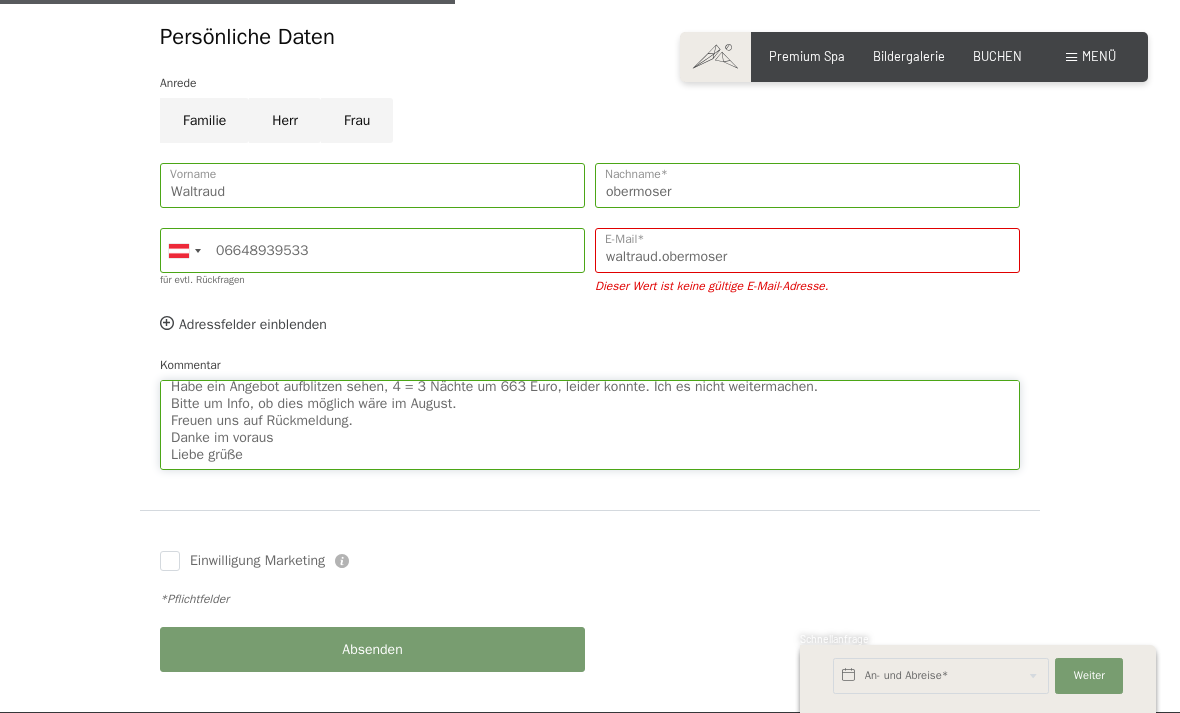 click on "sehr geehrtes Team,
Habe ein Angebot aufblitzen sehen, 4 = 3 Nächte um 663 Euro, leider konnte. Ich es nicht weitermachen.
Bitte um Info, ob dies möglich wäre im August.
Freuen uns auf Rückmeldung.
Danke im voraus
Liebe grüße" at bounding box center [590, 425] 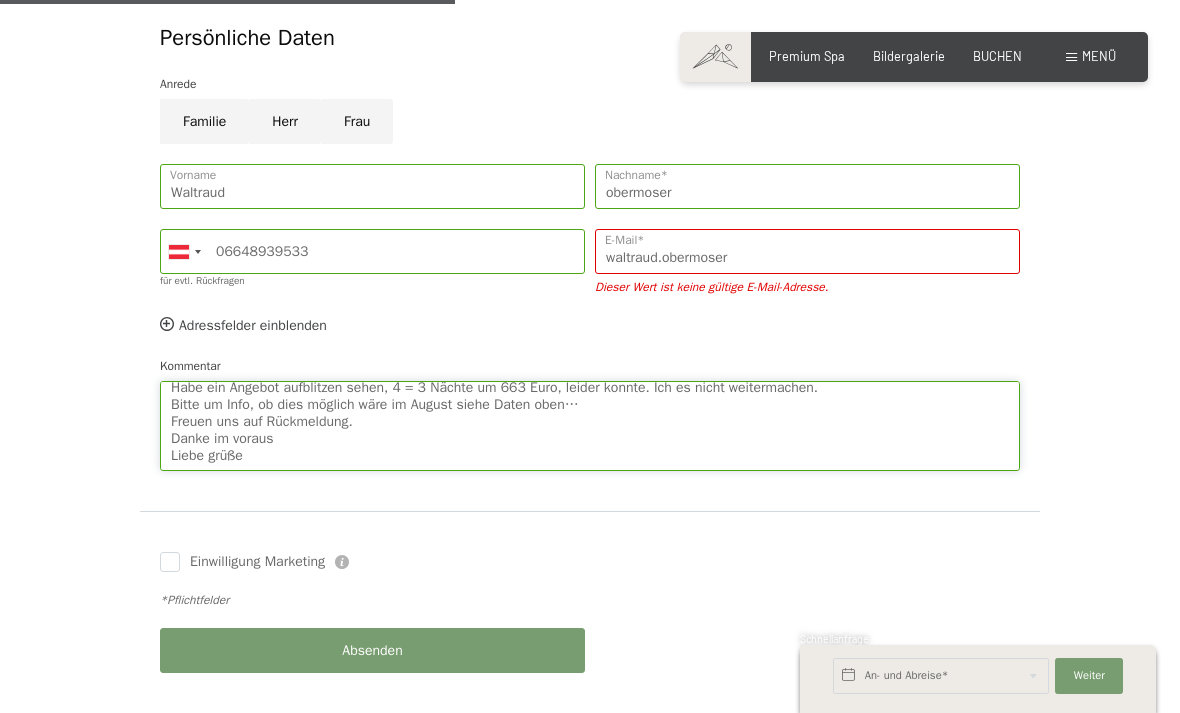 click on "sehr geehrtes Team,
Habe ein Angebot aufblitzen sehen, 4 = 3 Nächte um 663 Euro, leider konnte. Ich es nicht weitermachen.
Bitte um Info, ob dies möglich wäre im August siehe Daten oben…
Freuen uns auf Rückmeldung.
Danke im voraus
Liebe grüße" at bounding box center (590, 426) 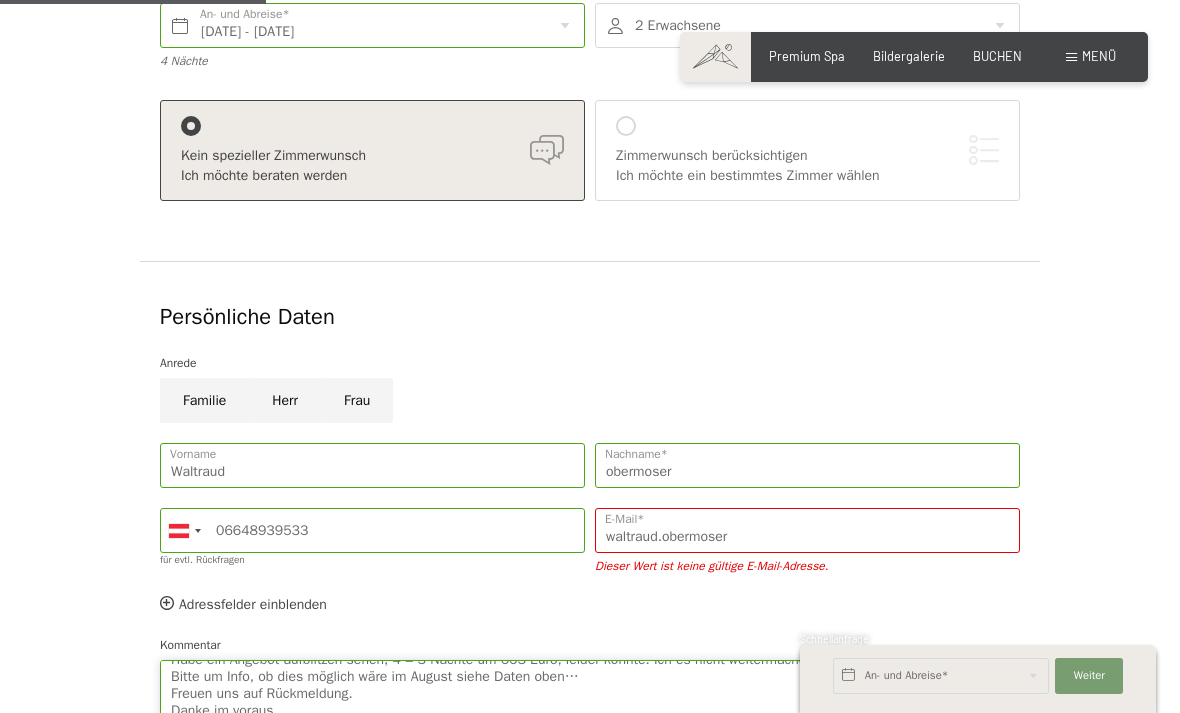 scroll, scrollTop: 391, scrollLeft: 0, axis: vertical 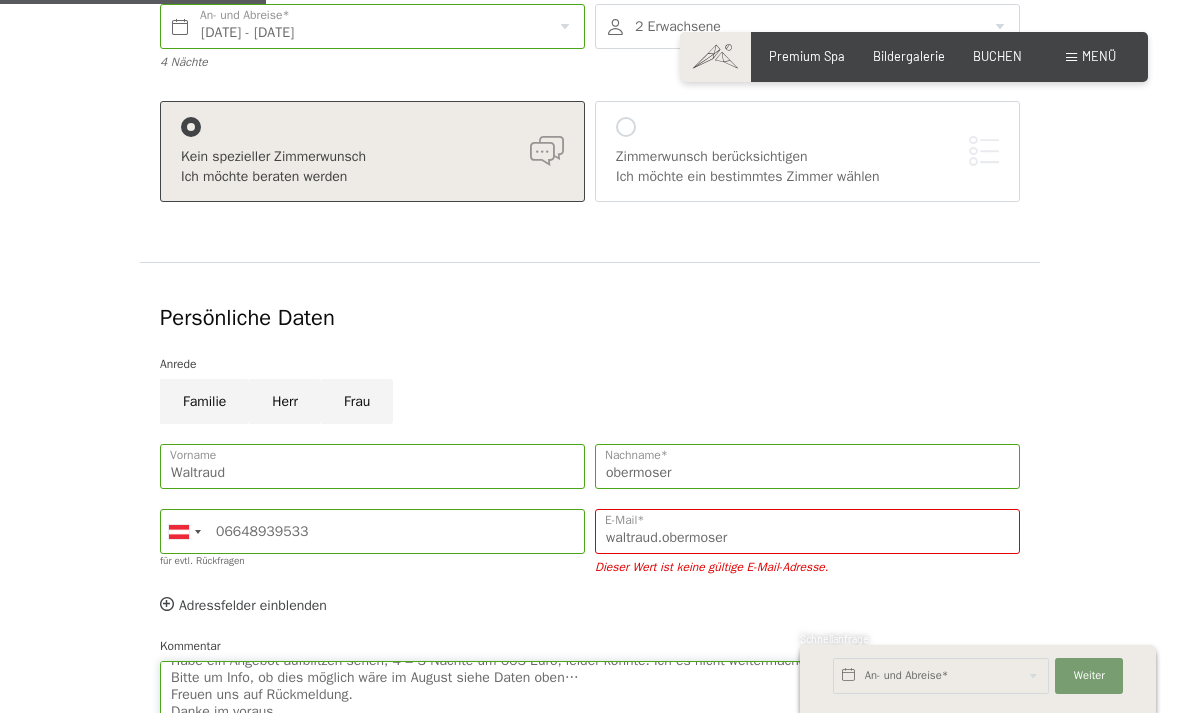 type on "sehr geehrtes Team,
Habe ein Angebot aufblitzen sehen, 4 = 3 Nächte um 663 Euro, leider konnte. Ich es nicht weitermachen.
Bitte um Info, ob dies möglich wäre im August siehe Daten oben…
Freuen uns auf Rückmeldung.
Danke im voraus
Liebe grüße
Waltraud obermoser" 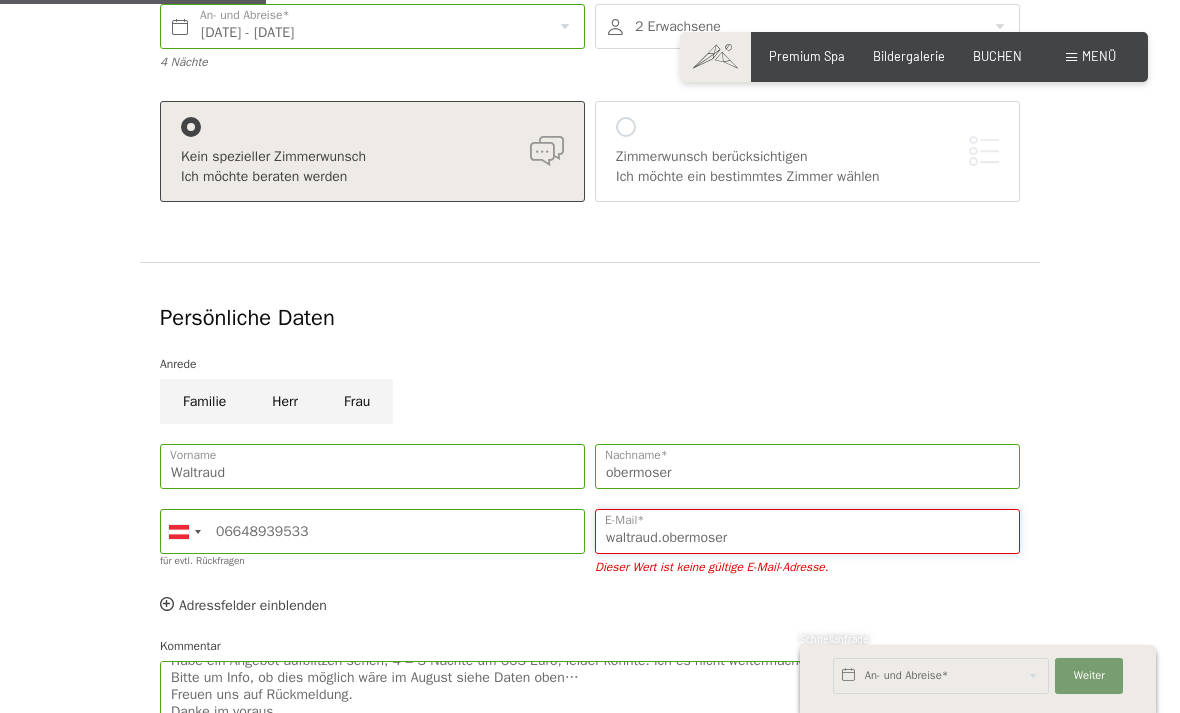 click on "waltraud.obermoser" at bounding box center [807, 531] 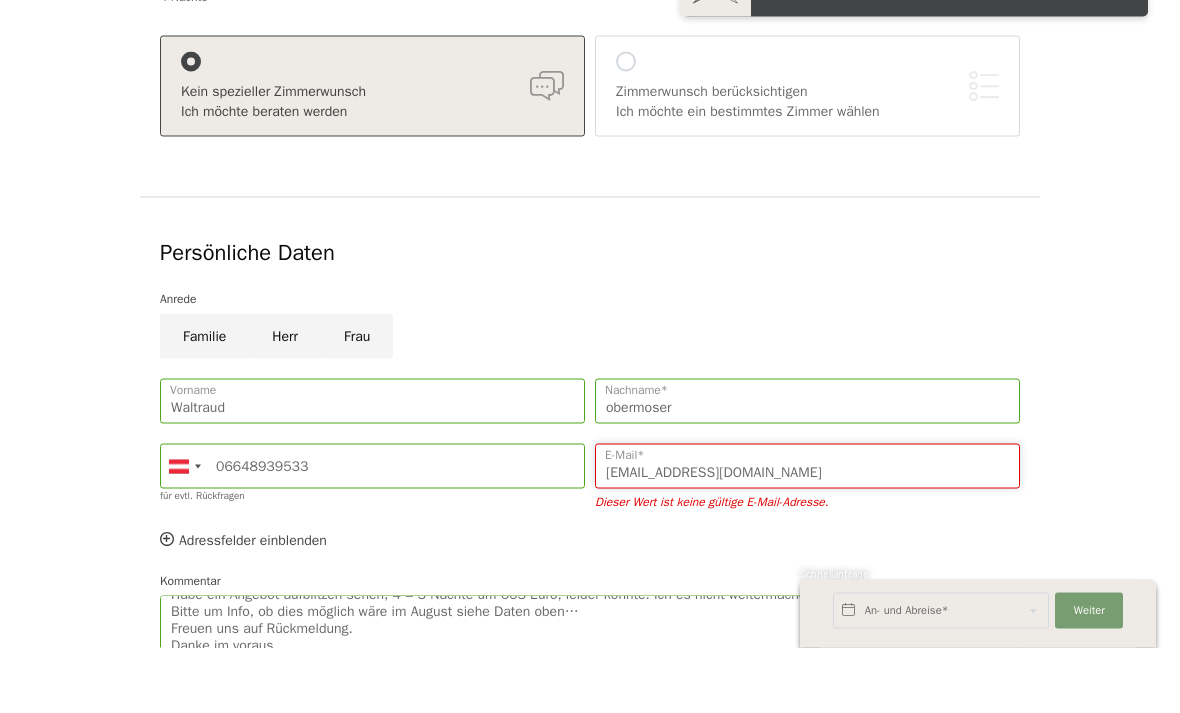 type on "waltraud.obermoser@kitz.net" 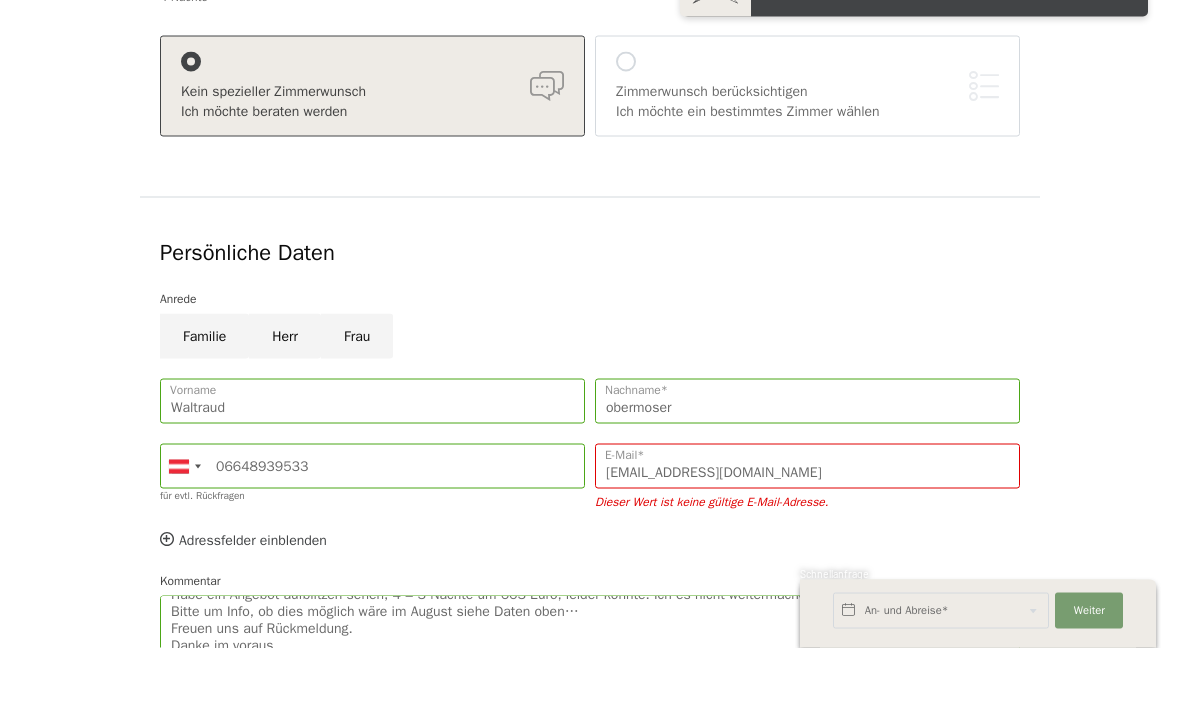 click on "Adressfelder einblenden Adressfelder ausblenden" 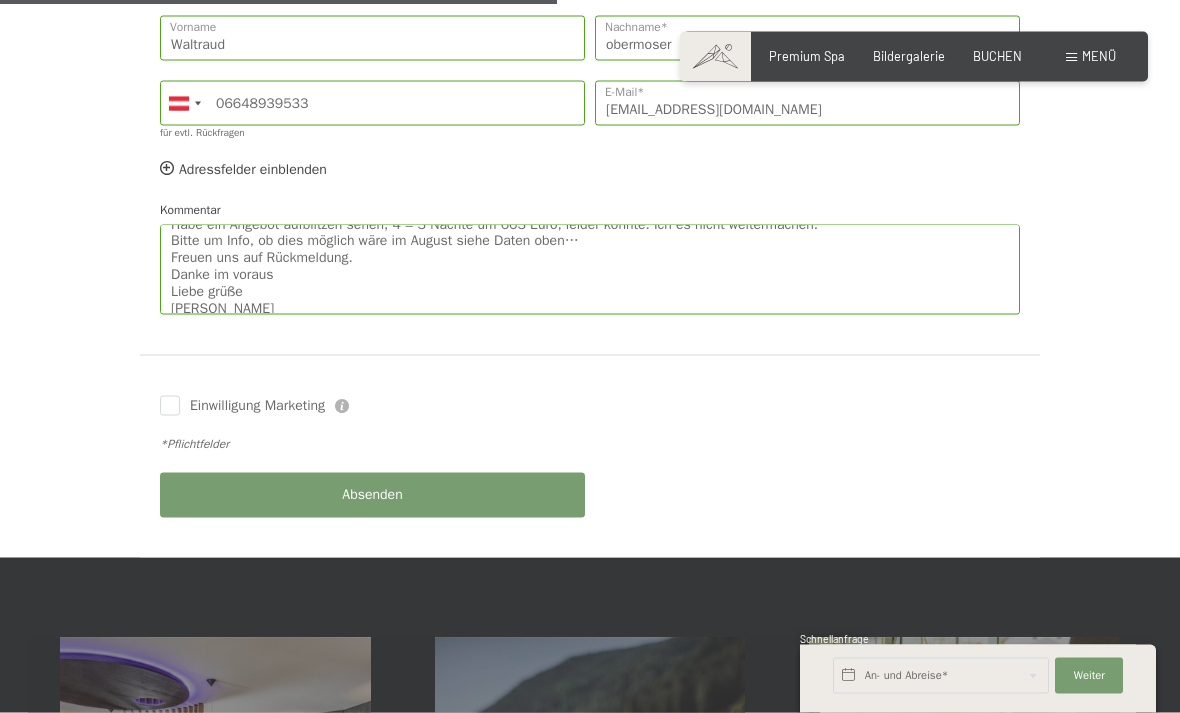 scroll, scrollTop: 825, scrollLeft: 0, axis: vertical 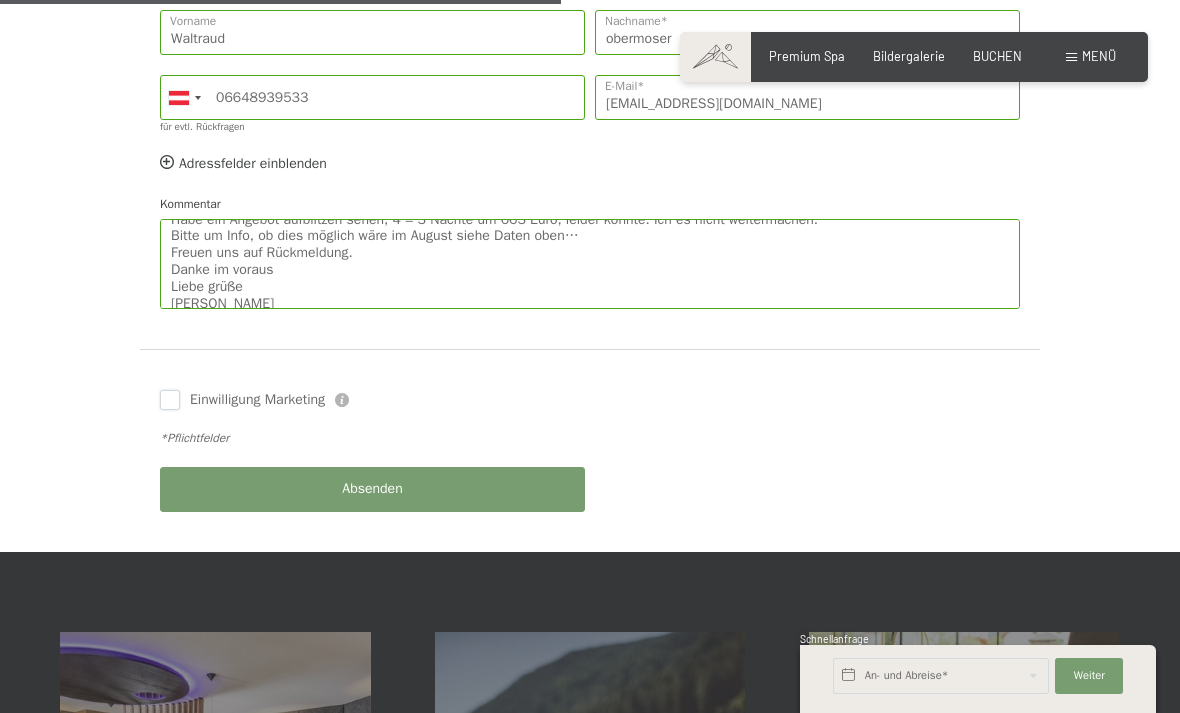 click on "Einwilligung Marketing" at bounding box center (170, 400) 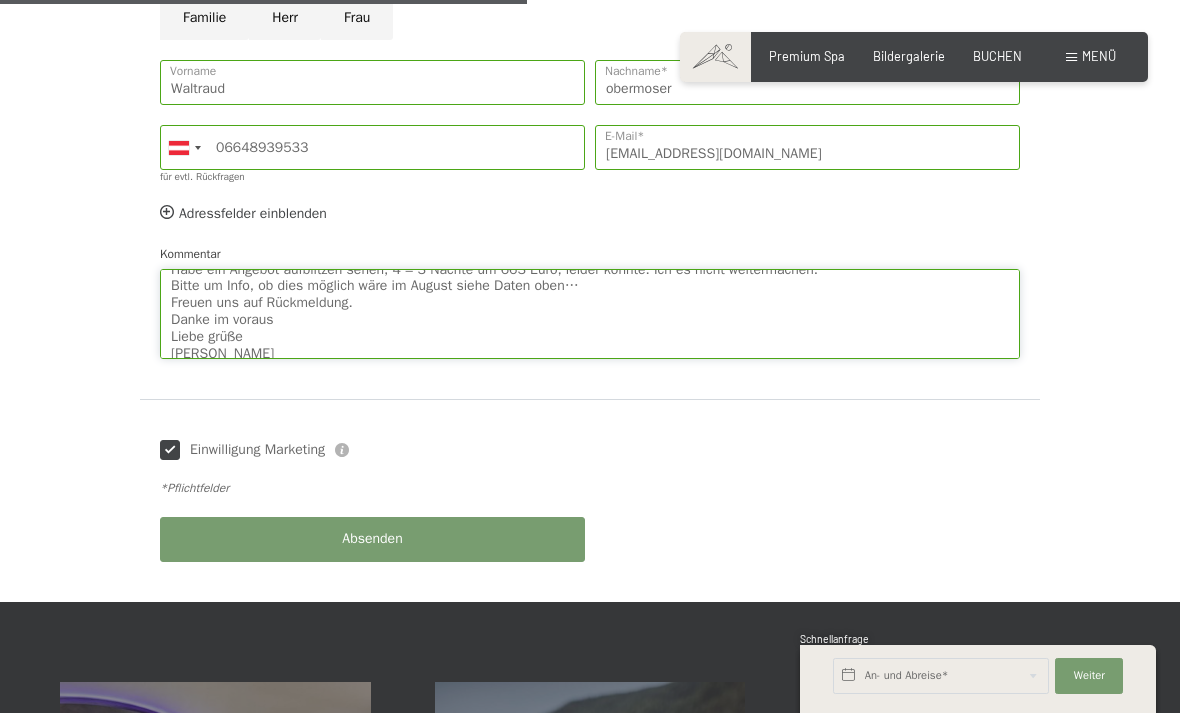 click on "sehr geehrtes Team,
Habe ein Angebot aufblitzen sehen, 4 = 3 Nächte um 663 Euro, leider konnte. Ich es nicht weitermachen.
Bitte um Info, ob dies möglich wäre im August siehe Daten oben…
Freuen uns auf Rückmeldung.
Danke im voraus
Liebe grüße
Waltraud obermoser" at bounding box center [590, 314] 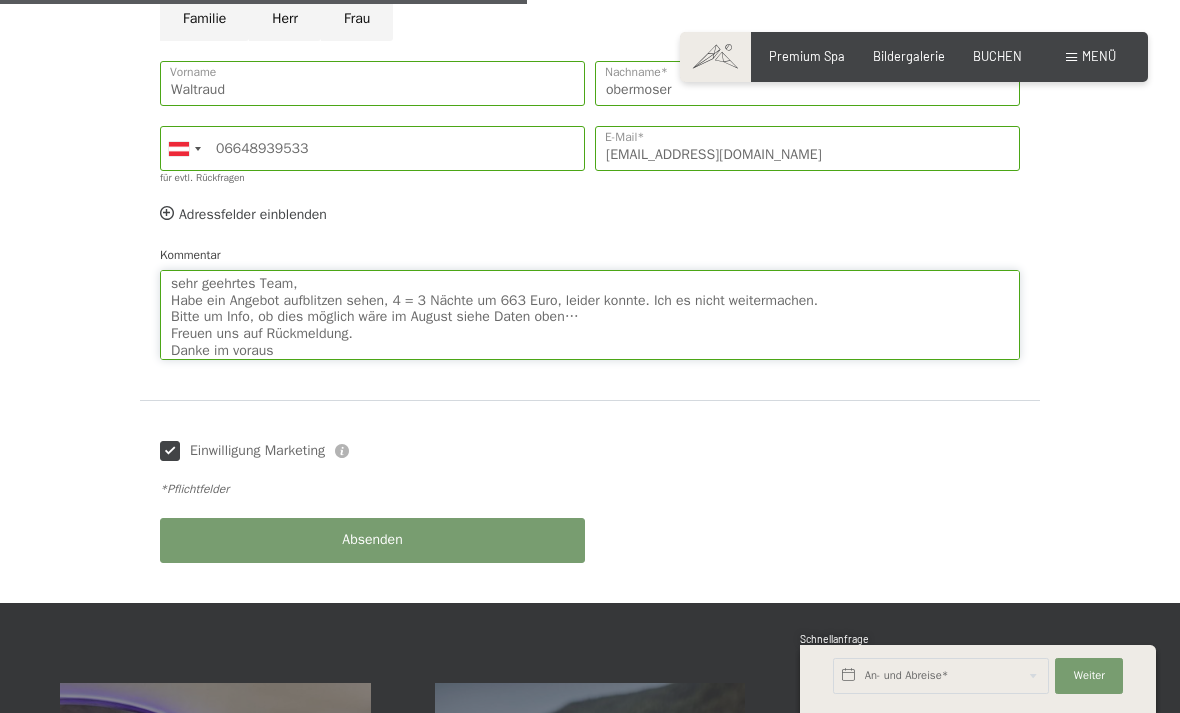 scroll, scrollTop: 0, scrollLeft: 0, axis: both 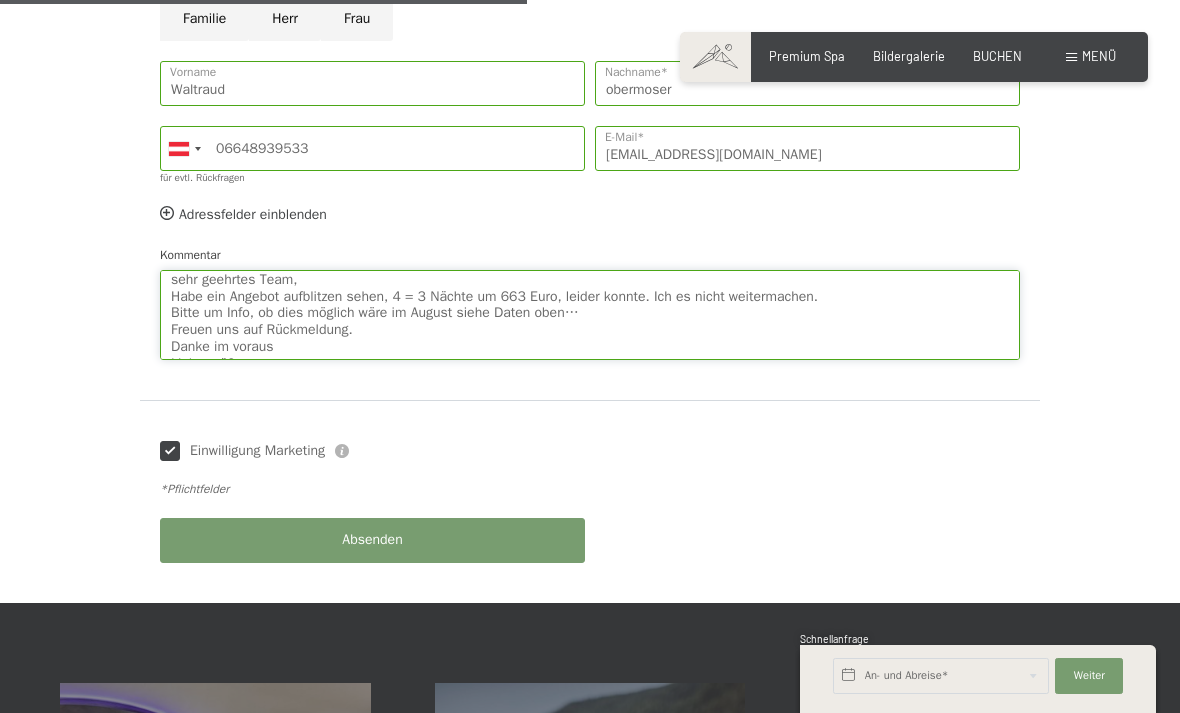click on "sehr geehrtes Team,
Habe ein Angebot aufblitzen sehen, 4 = 3 Nächte um 663 Euro, leider konnte. Ich es nicht weitermachen.
Bitte um Info, ob dies möglich wäre im August siehe Daten oben…
Freuen uns auf Rückmeldung.
Danke im voraus
Liebe grüße
Waltraud obermoser" at bounding box center [590, 315] 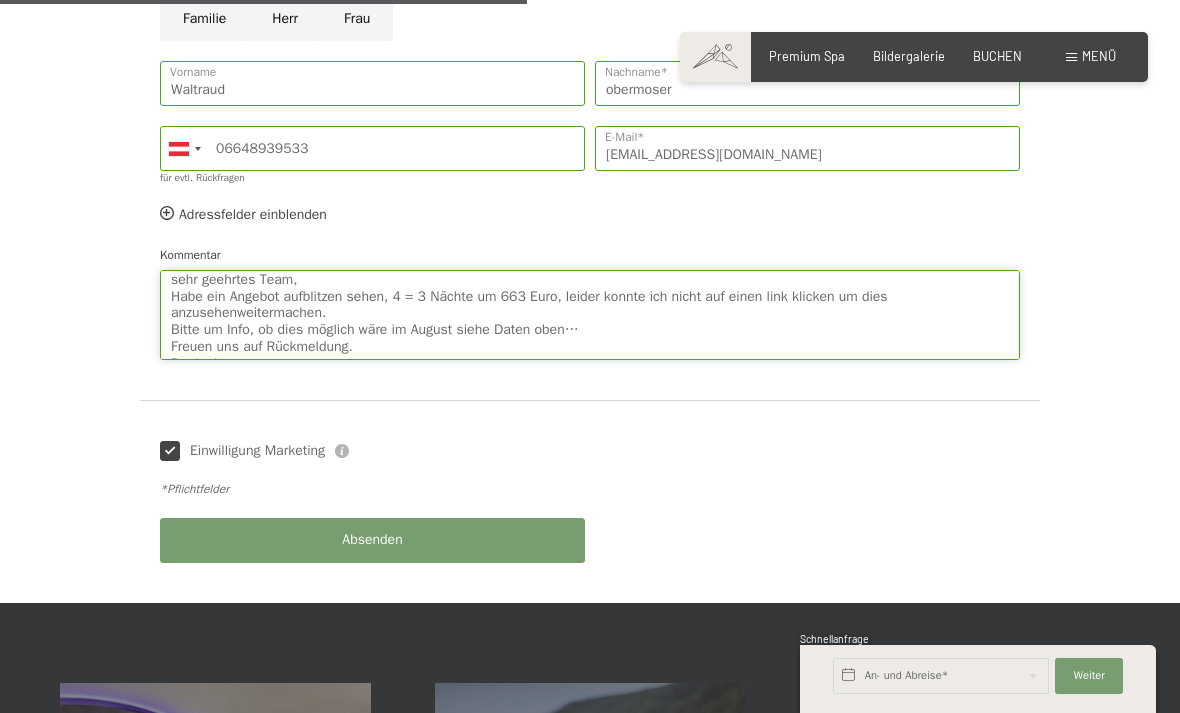 click on "sehr geehrtes Team,
Habe ein Angebot aufblitzen sehen, 4 = 3 Nächte um 663 Euro, leider konnte ich nicht auf einen link klicken um dies anzusehenweitermachen.
Bitte um Info, ob dies möglich wäre im August siehe Daten oben…
Freuen uns auf Rückmeldung.
Danke im voraus
Liebe grüße
Waltraud obermoser" at bounding box center [590, 315] 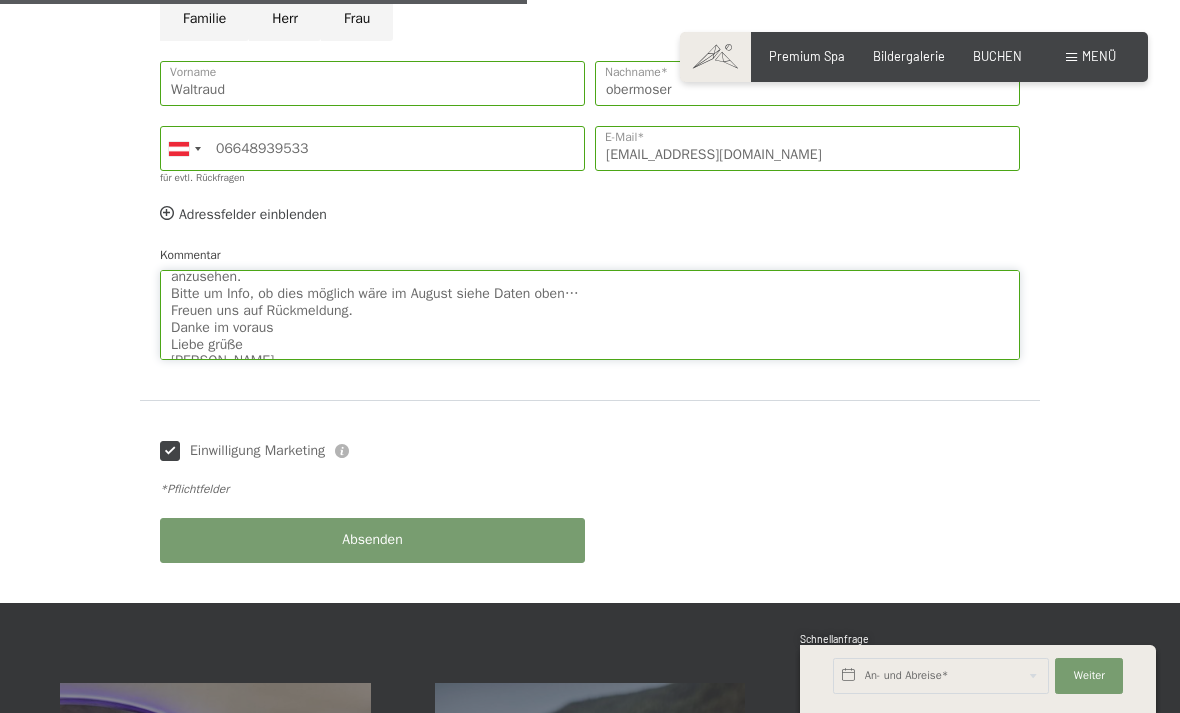 scroll, scrollTop: 43, scrollLeft: 0, axis: vertical 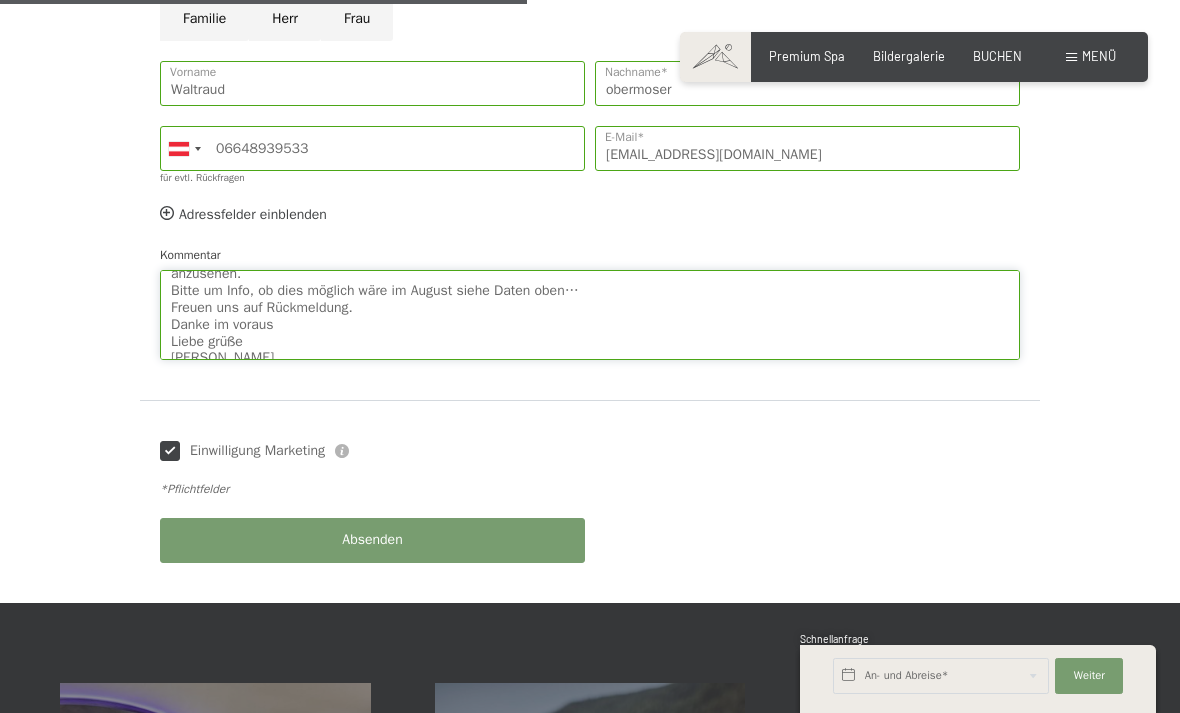 click on "sehr geehrtes Team,
Habe ein Angebot aufblitzen sehen, 4 = 3 Nächte um 663 Euro, leider konnte ich nicht auf einen link klicken um dies anzusehen.
Bitte um Info, ob dies möglich wäre im August siehe Daten oben…
Freuen uns auf Rückmeldung.
Danke im voraus
Liebe grüße
Waltraud obermoser" at bounding box center [590, 315] 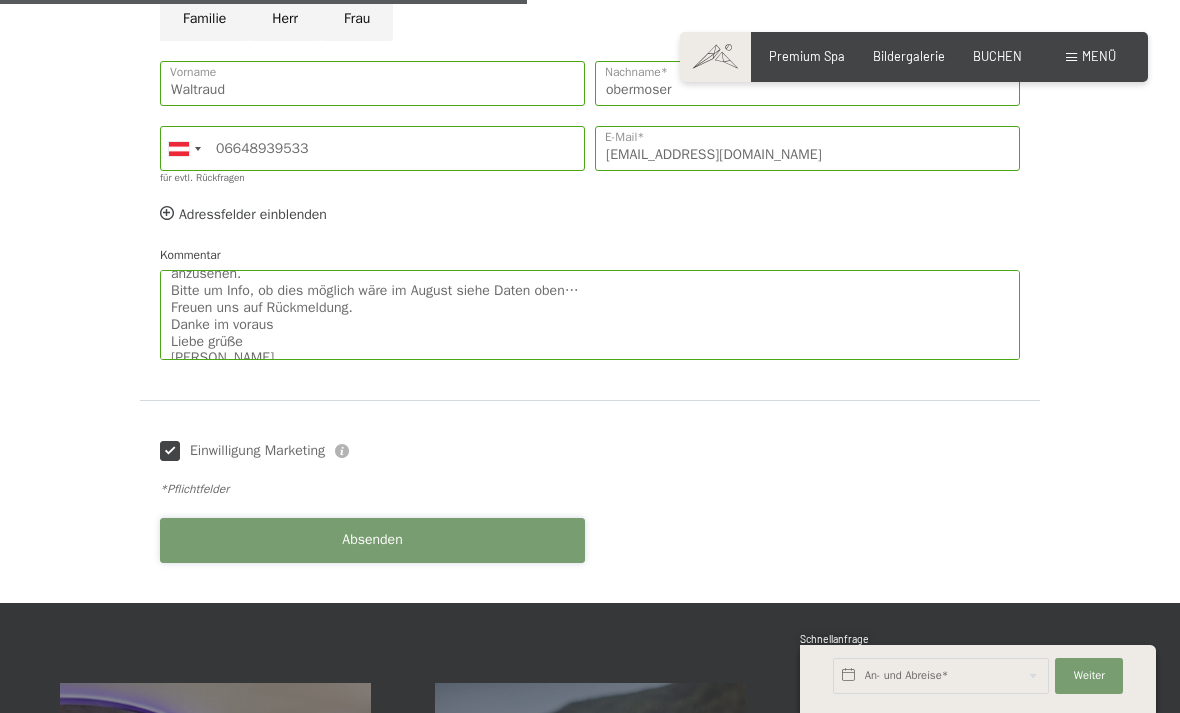 click on "Absenden" at bounding box center [372, 540] 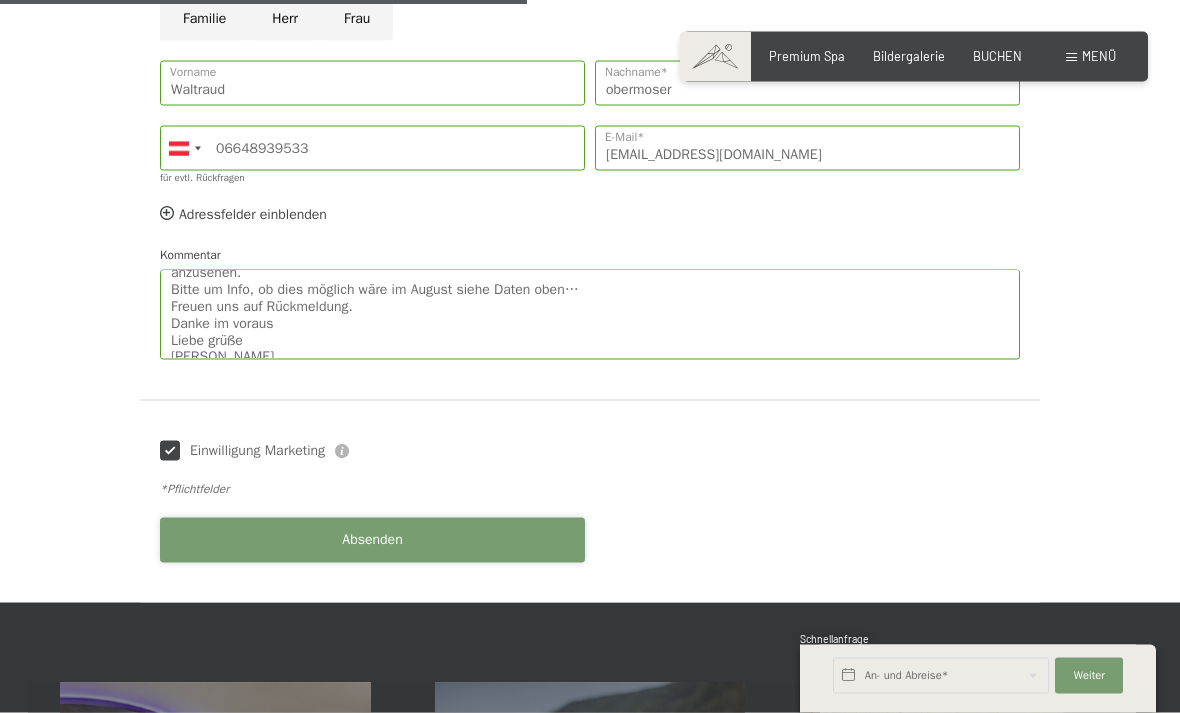 scroll, scrollTop: 775, scrollLeft: 0, axis: vertical 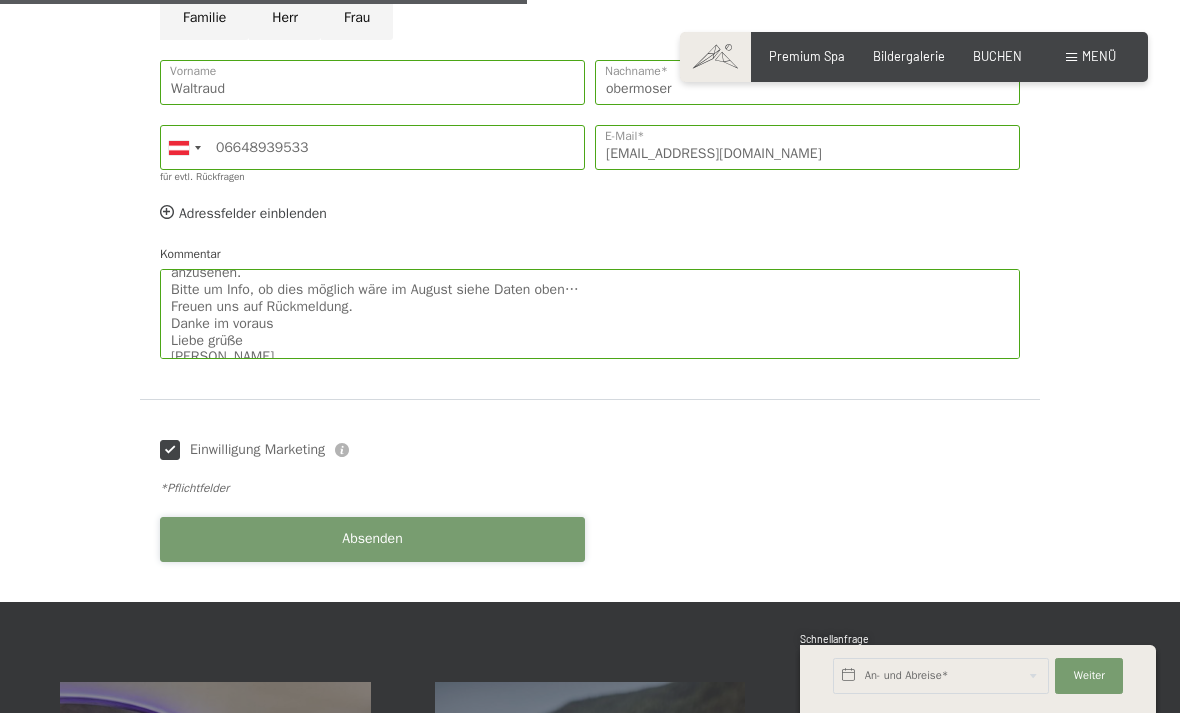click on "Absenden" at bounding box center (372, 539) 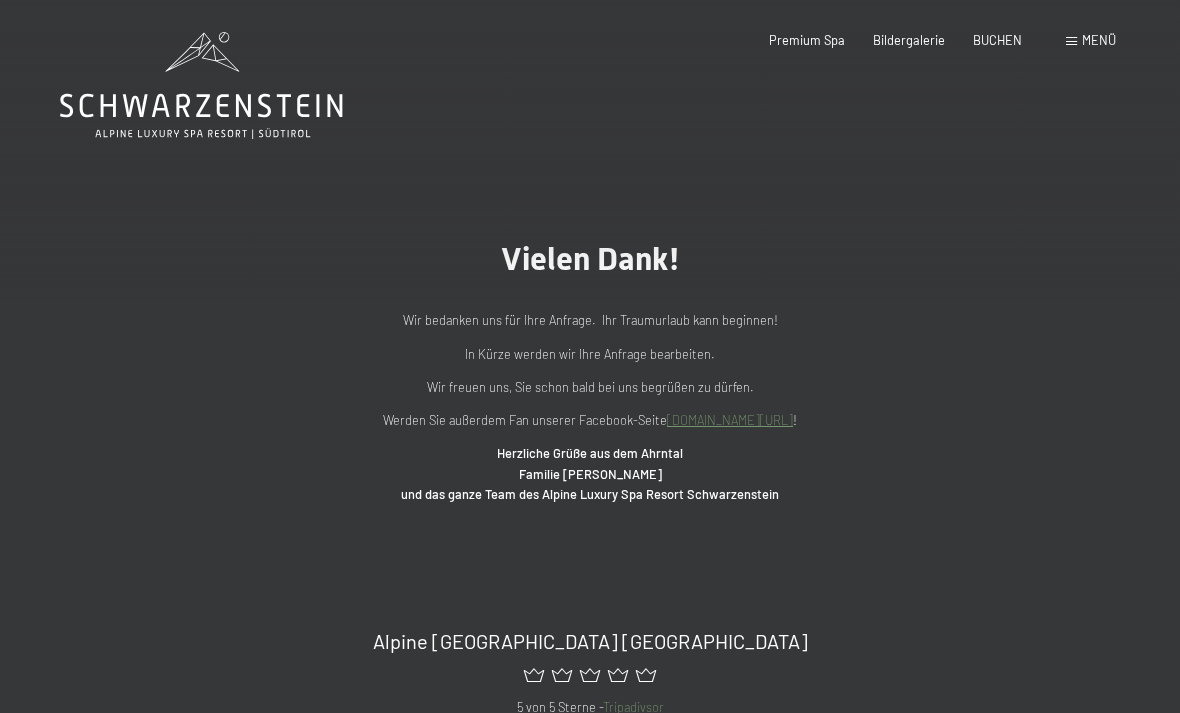 scroll, scrollTop: 0, scrollLeft: 0, axis: both 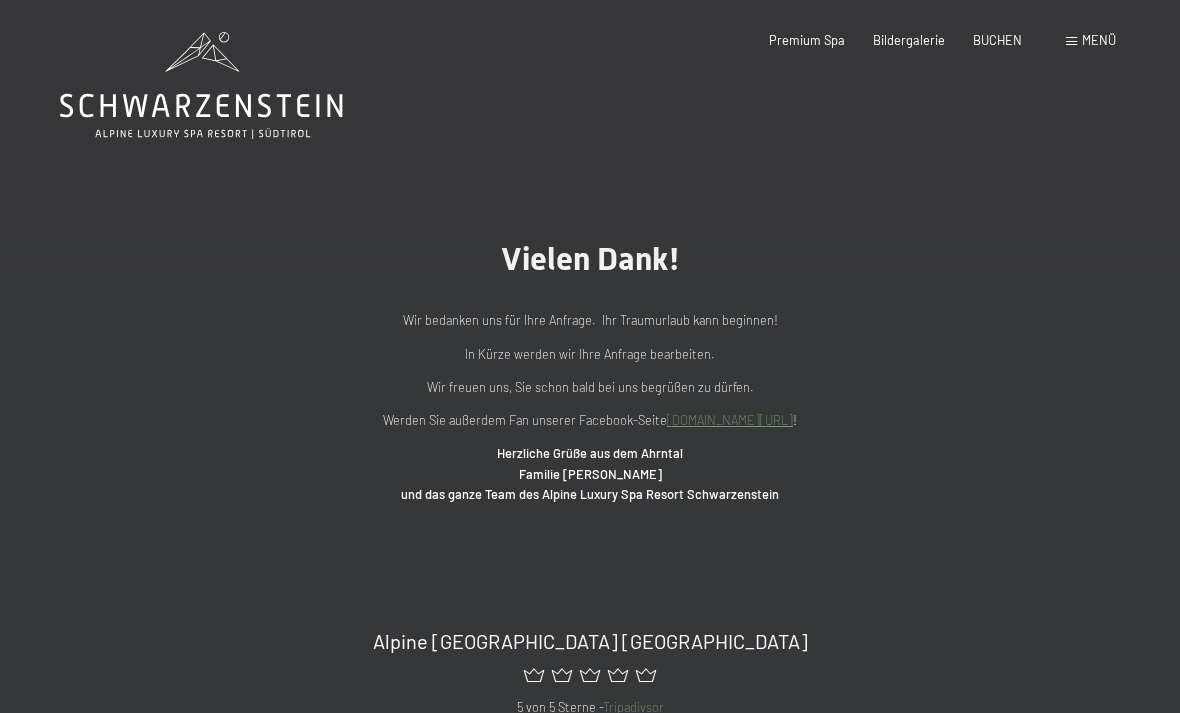 click on "Buchen           Anfragen                                     Premium Spa           Bildergalerie           BUCHEN           Menü                                                                    DE         IT         EN                Gutschein             Bildergalerie               Anfragen           Buchen                    DE         IT         EN                       Das Schwarzenstein           Neuheiten im Schwarzenstein         Ihre Gastgeber         Premium Spa         Gourmet         Aktiv         Wochenprogramm         Bilder             Family         GoGreen         Belvita         Bildergalerie                     Wohnen & Preise           Inklusivleistungen         Zimmer & Preise         Liste             Angebote         Liste             Familienpreise         Spa Anwendungen         Treuebonus         Anfrage         Buchung         AGBs - Info         Gutschein         Geschenksidee         App. Luxegg                     Umgebung" at bounding box center (914, 41) 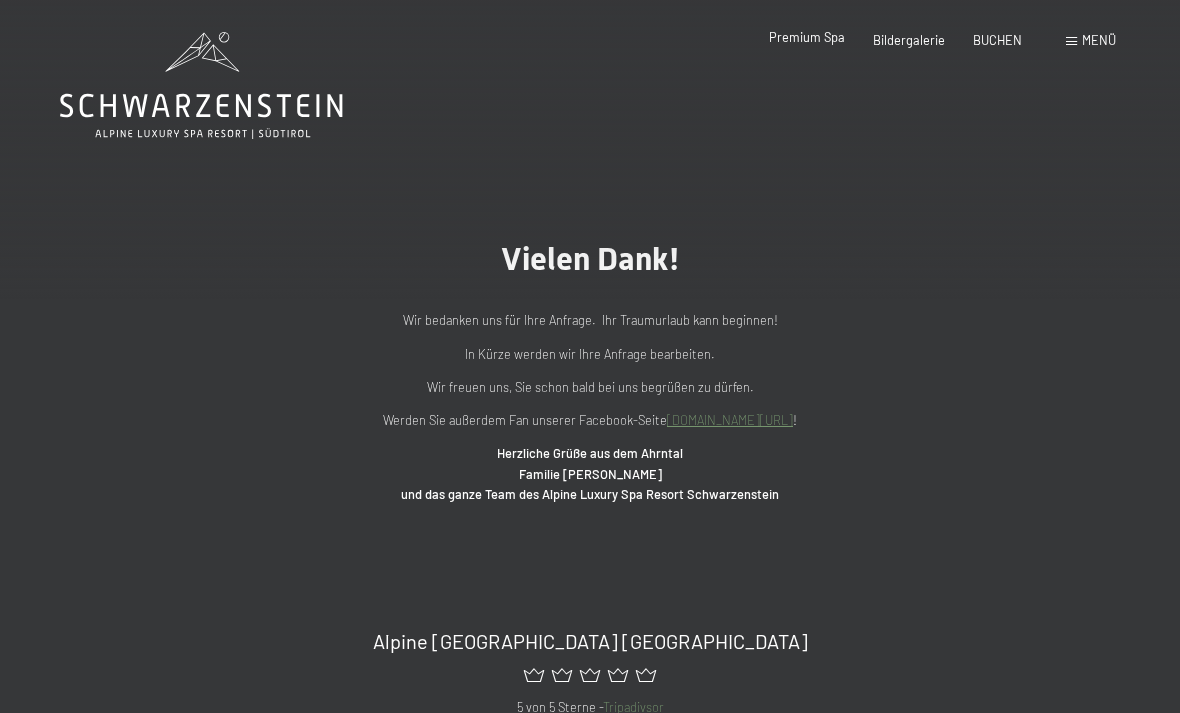 click on "Premium Spa" at bounding box center (807, 37) 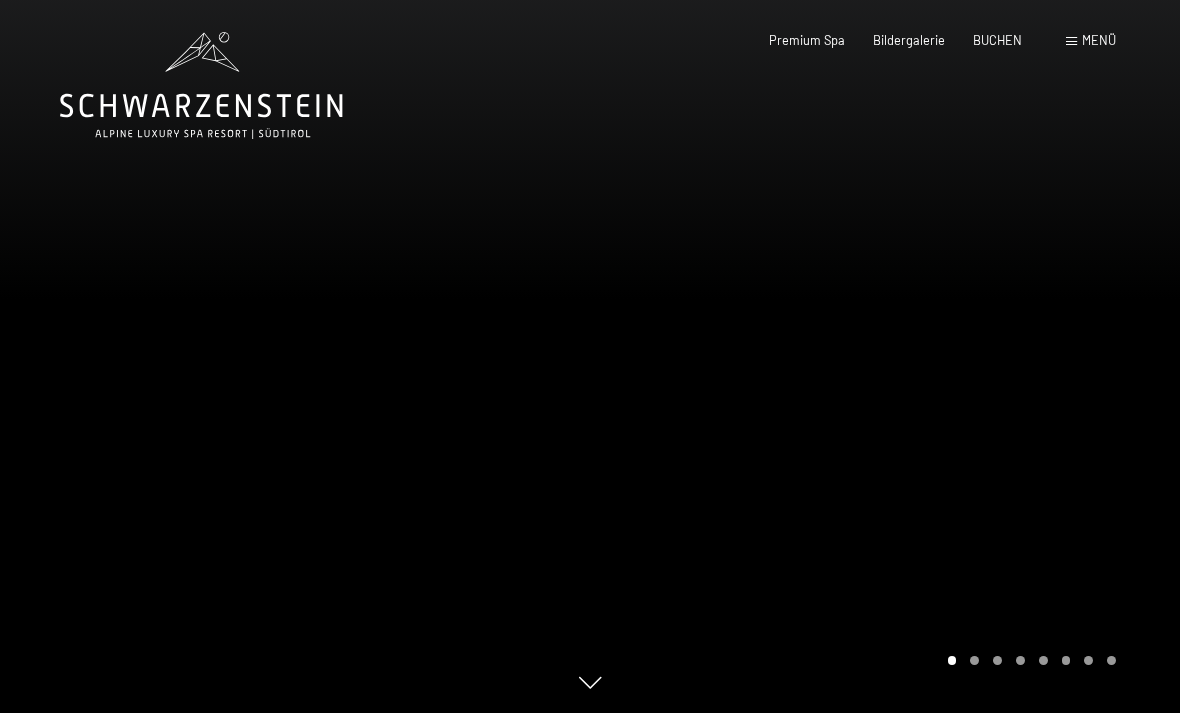 scroll, scrollTop: 0, scrollLeft: 0, axis: both 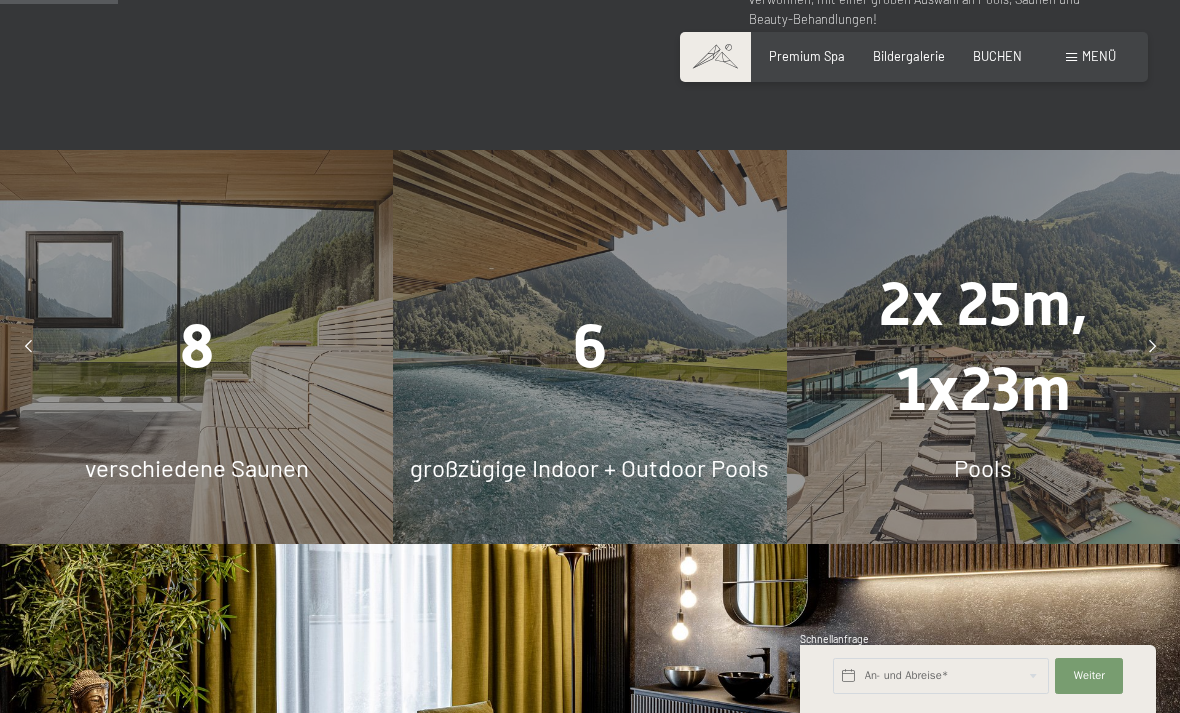 click on "8         verschiedene Saunen" at bounding box center [196, 346] 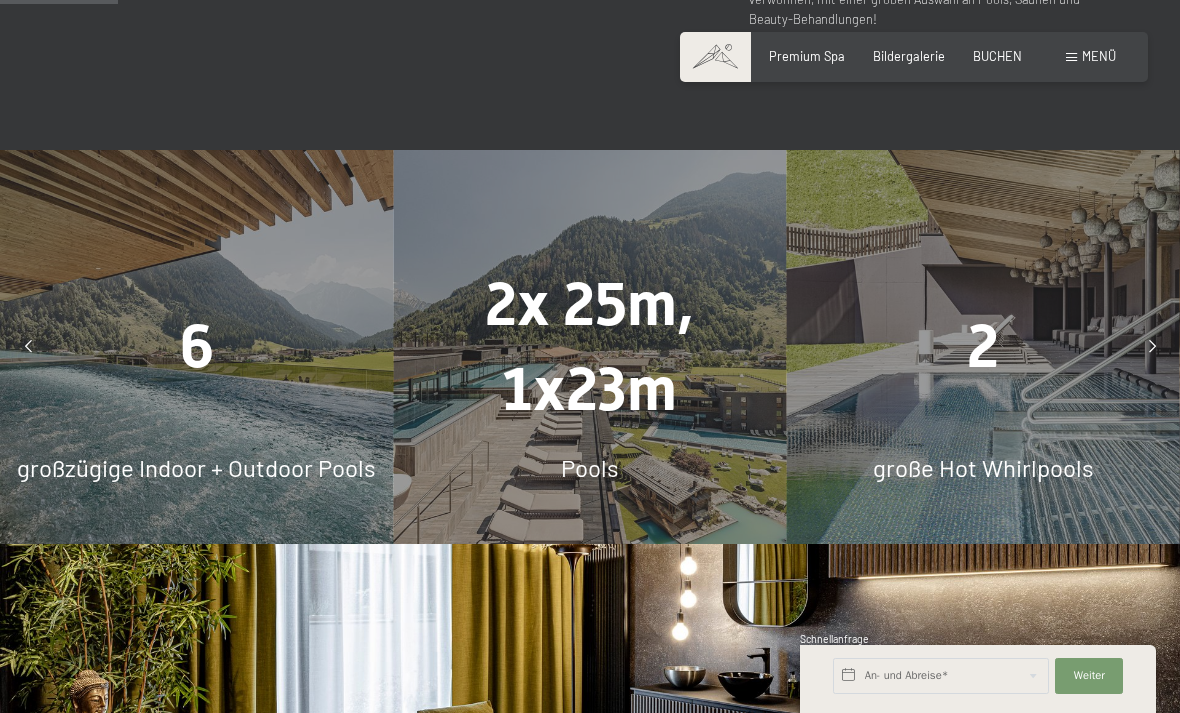 click on "2         große Hot Whirlpools" at bounding box center (983, 346) 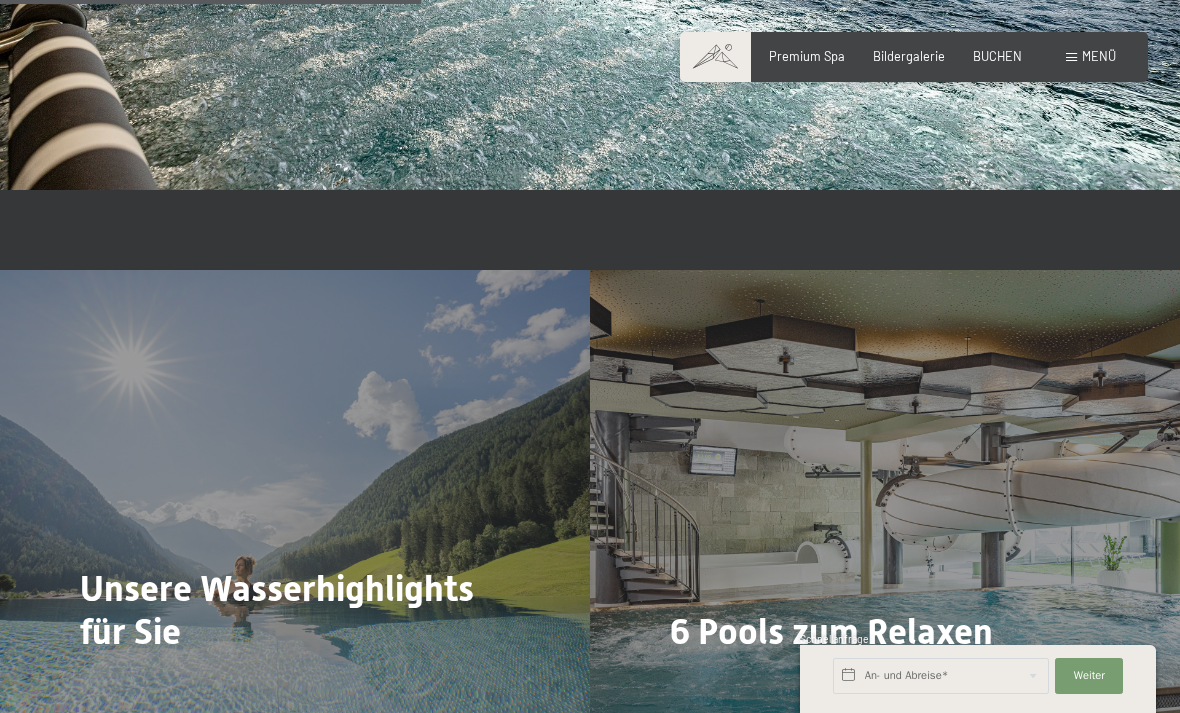 scroll, scrollTop: 3284, scrollLeft: 0, axis: vertical 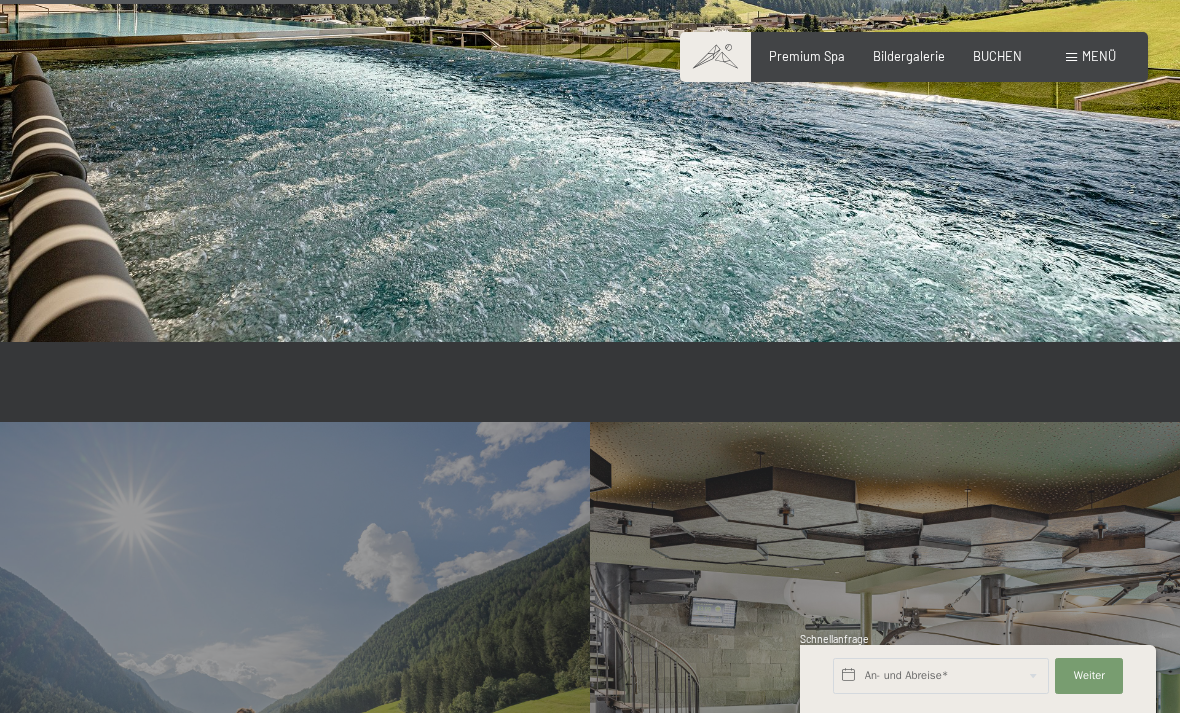 click on "Menü" at bounding box center (1099, 56) 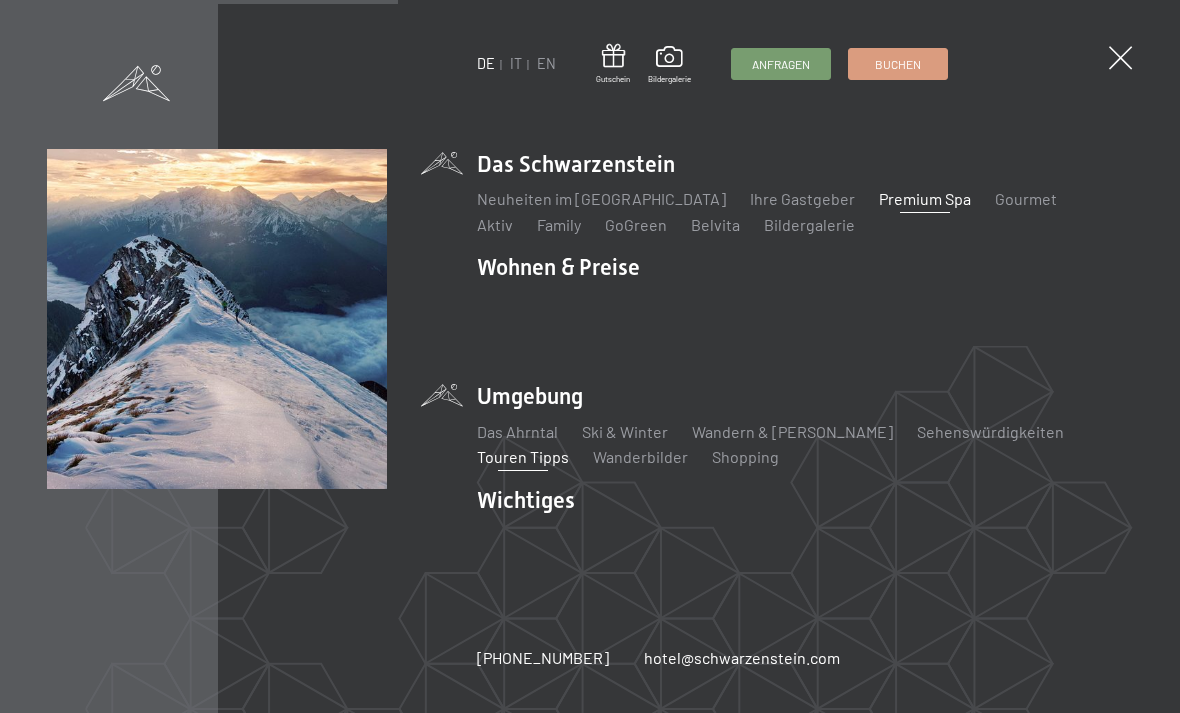 click on "Touren Tipps" at bounding box center [523, 456] 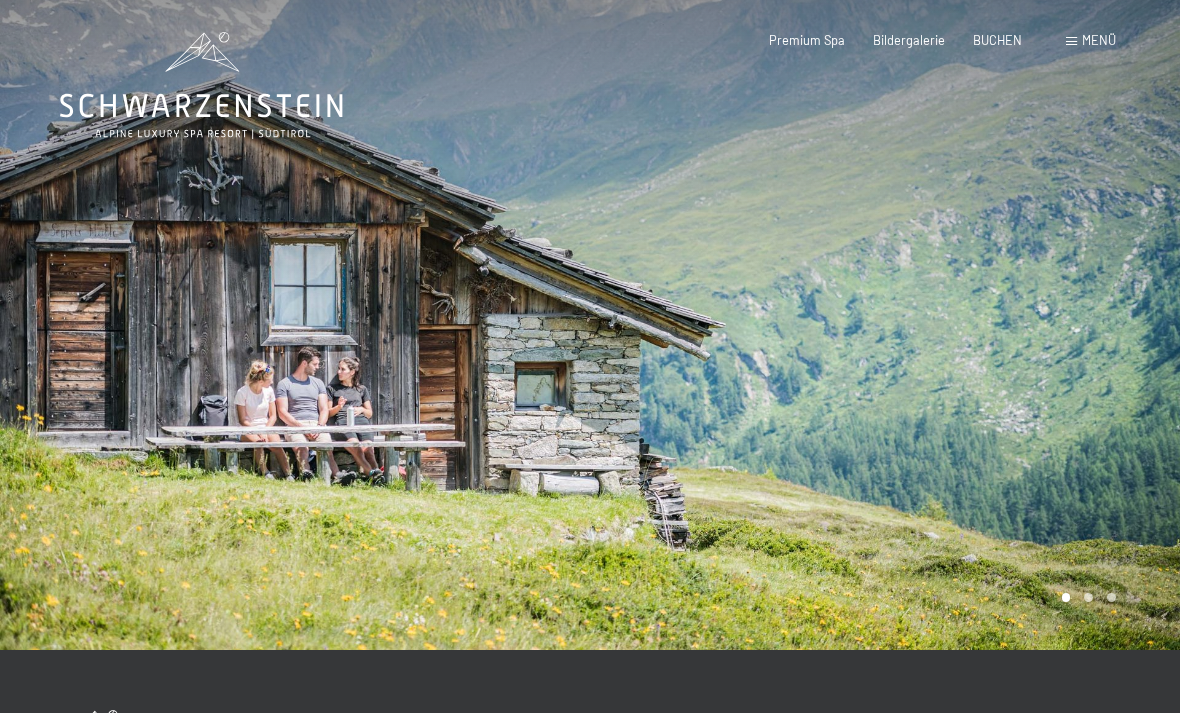 scroll, scrollTop: 0, scrollLeft: 0, axis: both 